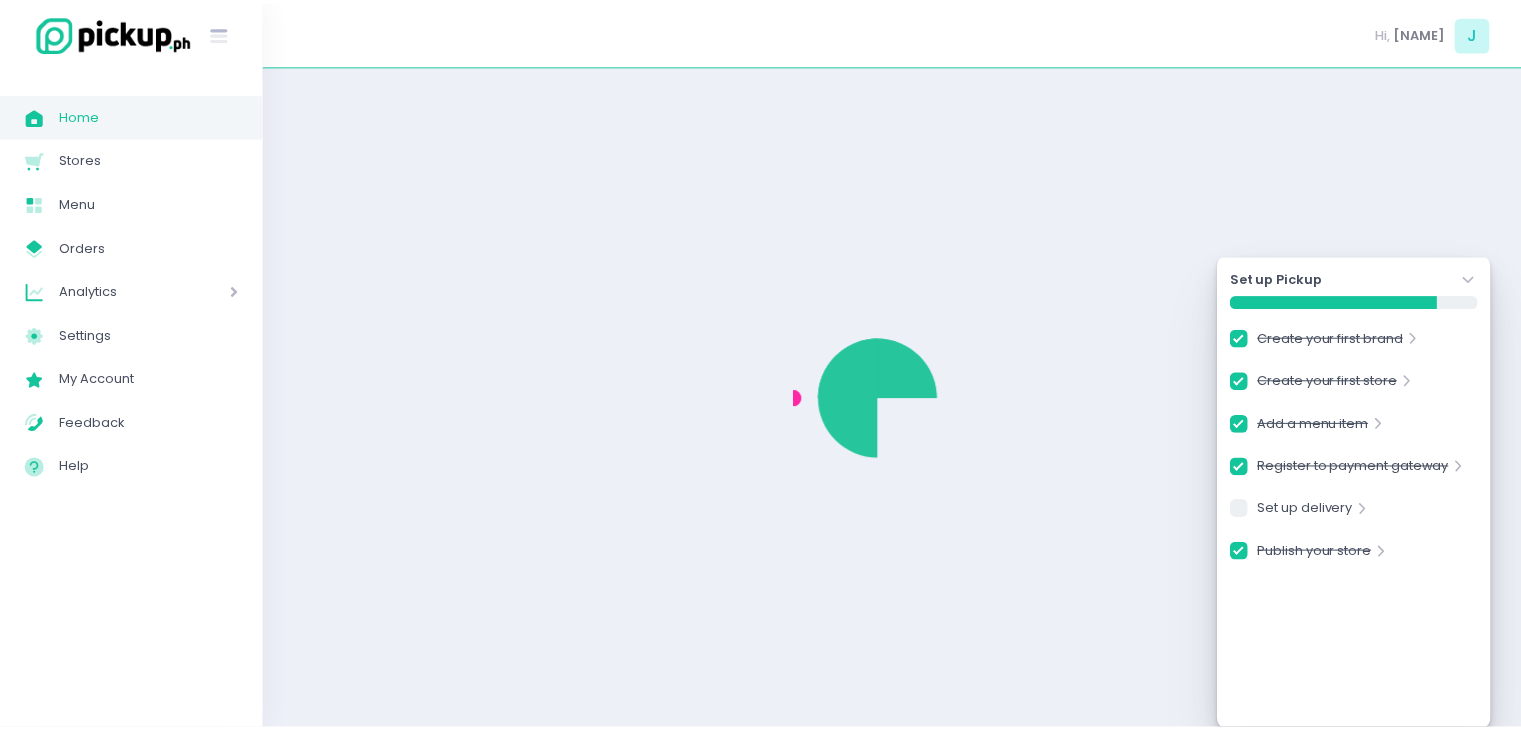scroll, scrollTop: 0, scrollLeft: 0, axis: both 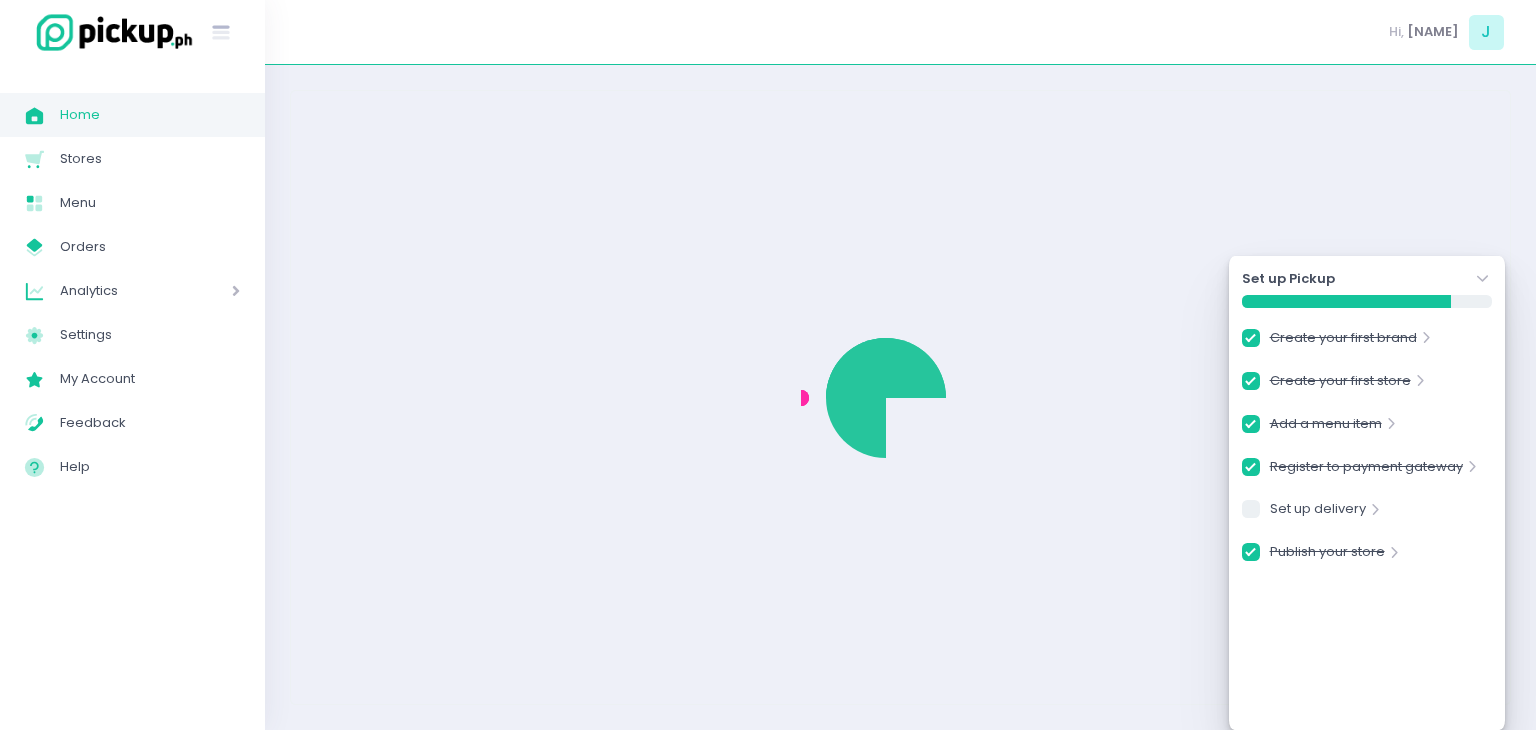 checkbox on "true" 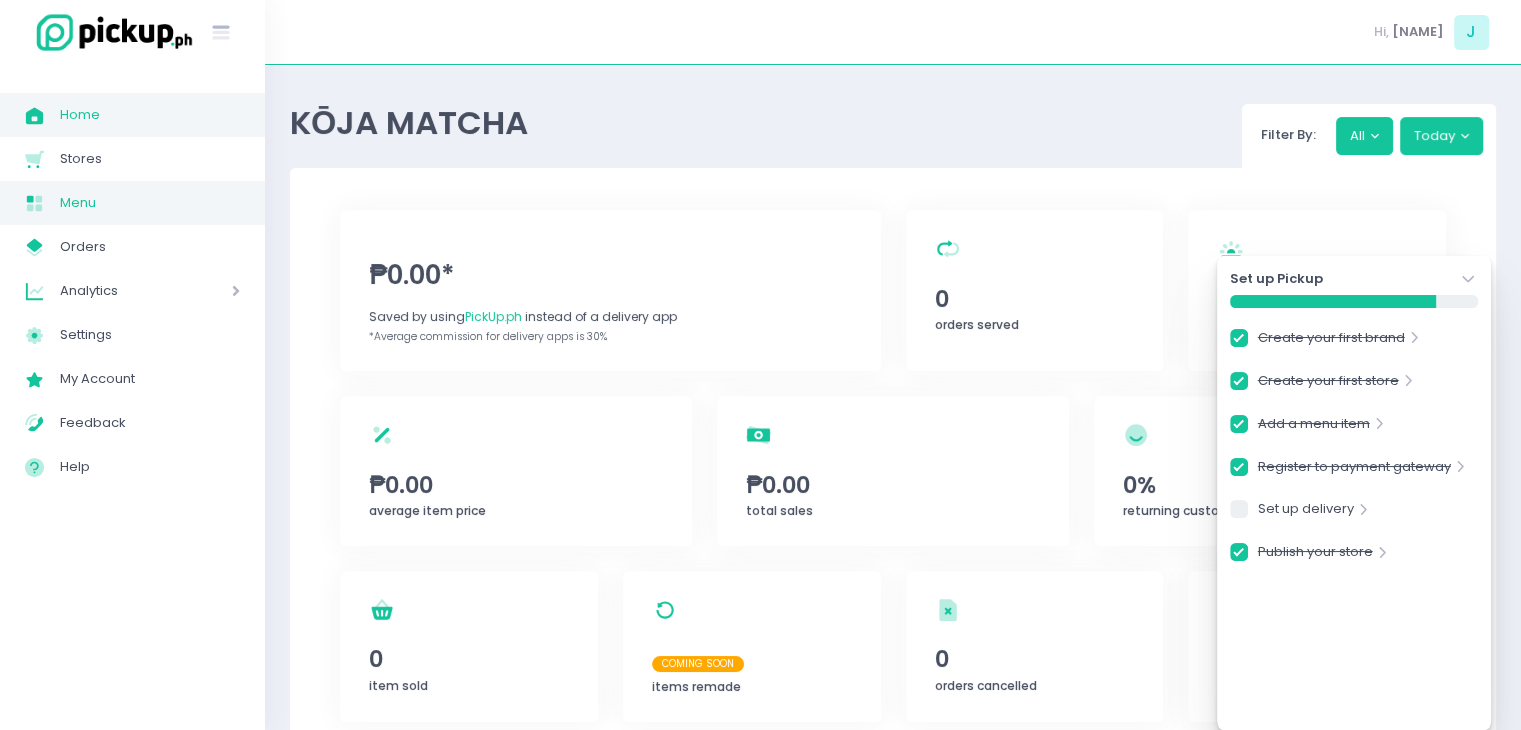 click on "Menu Created with Sketch. Menu" at bounding box center (132, 203) 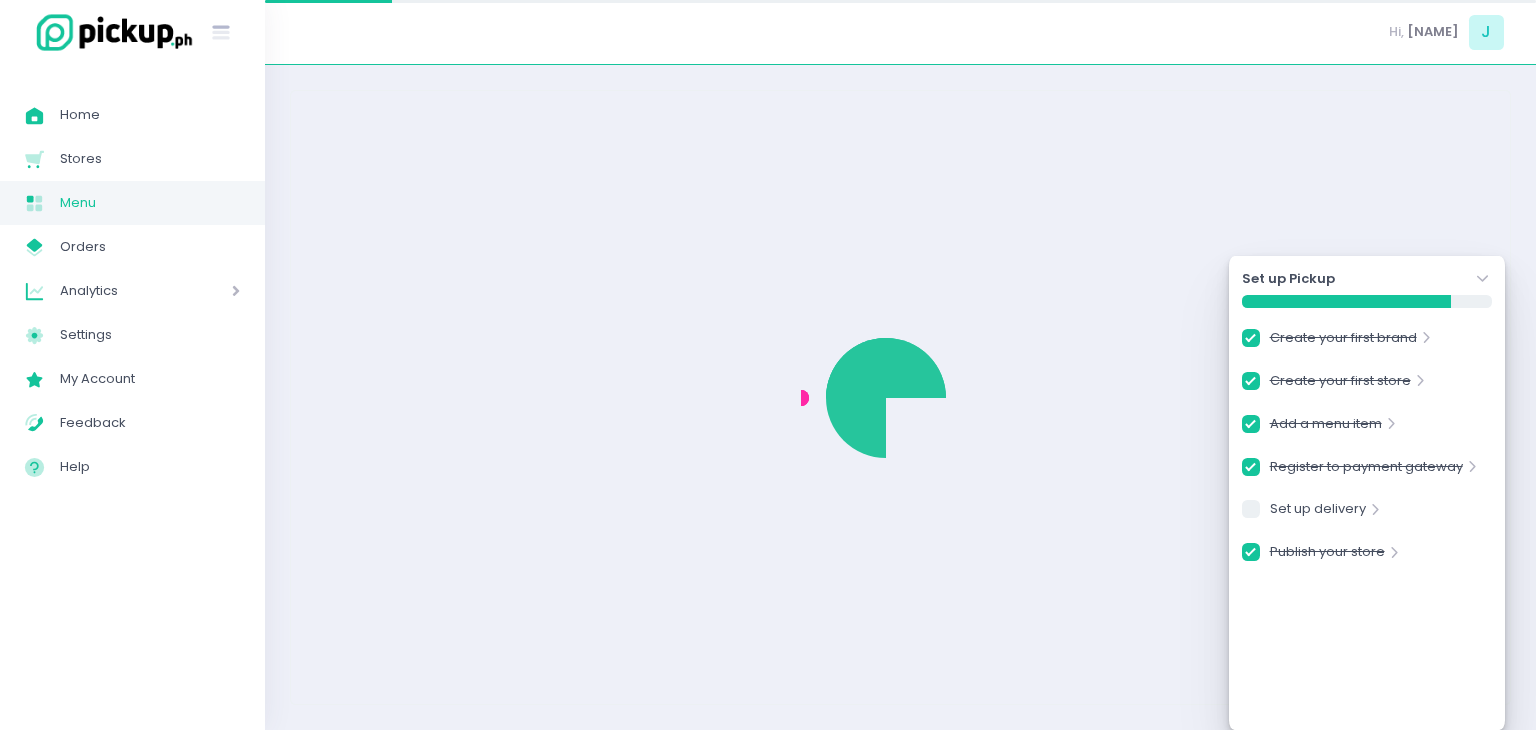 checkbox on "true" 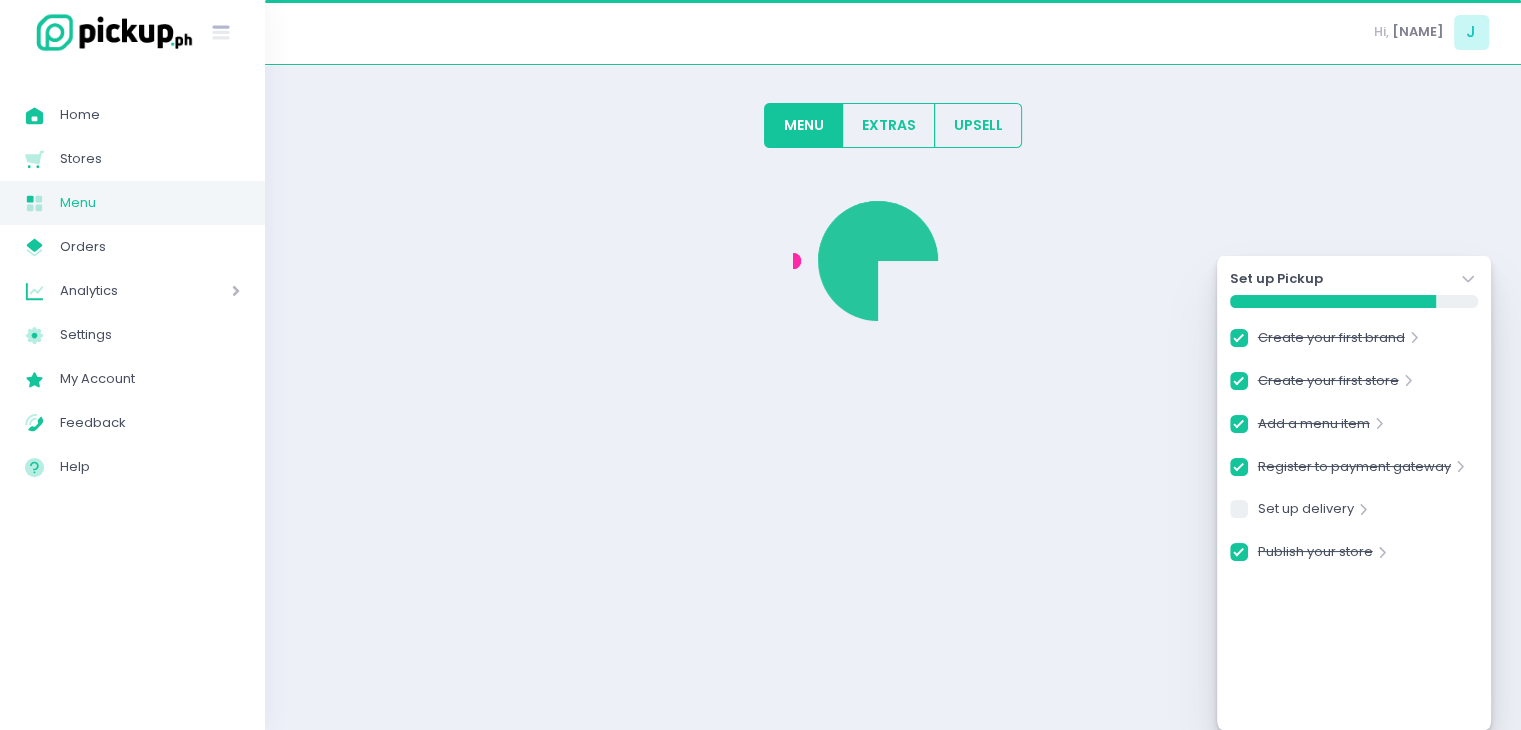 checkbox on "true" 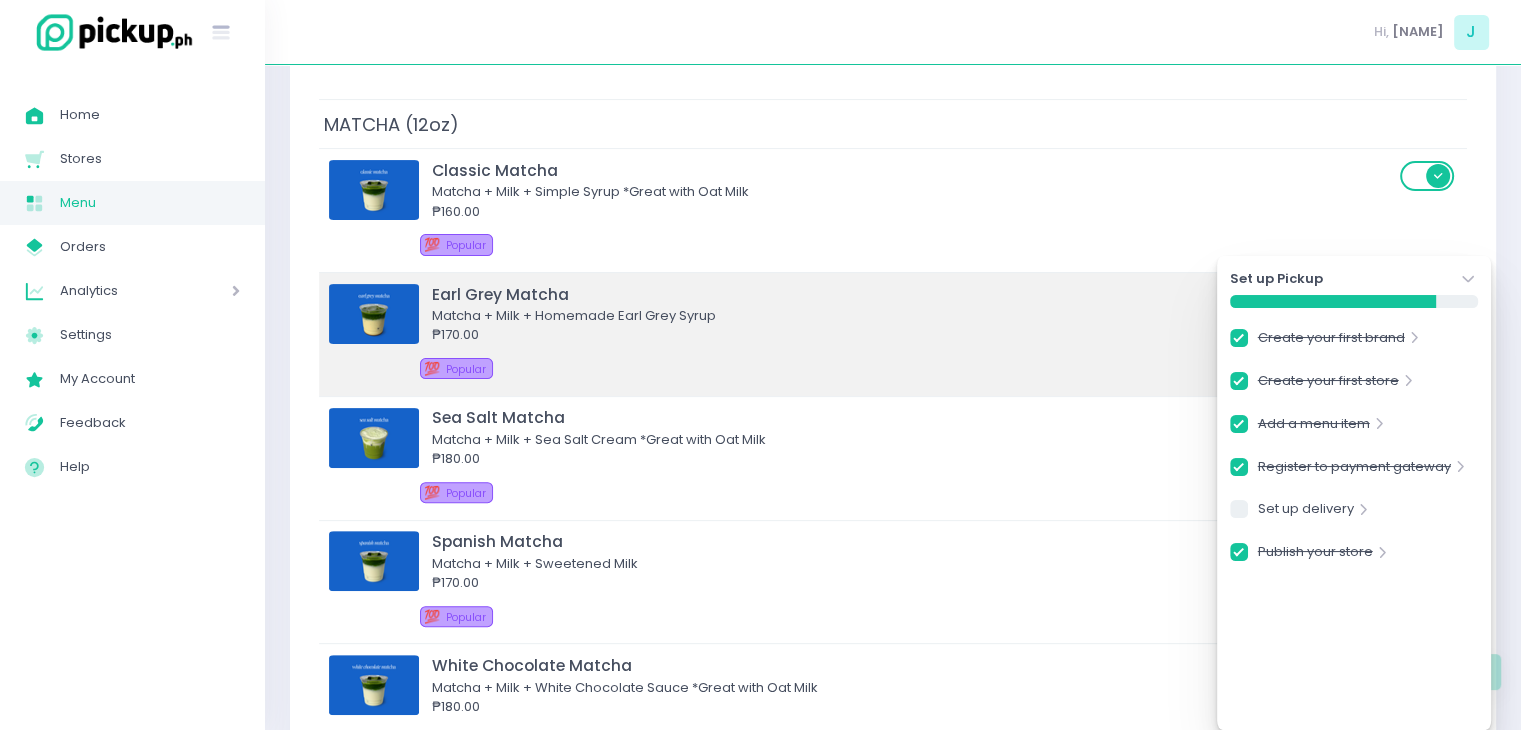 scroll, scrollTop: 0, scrollLeft: 0, axis: both 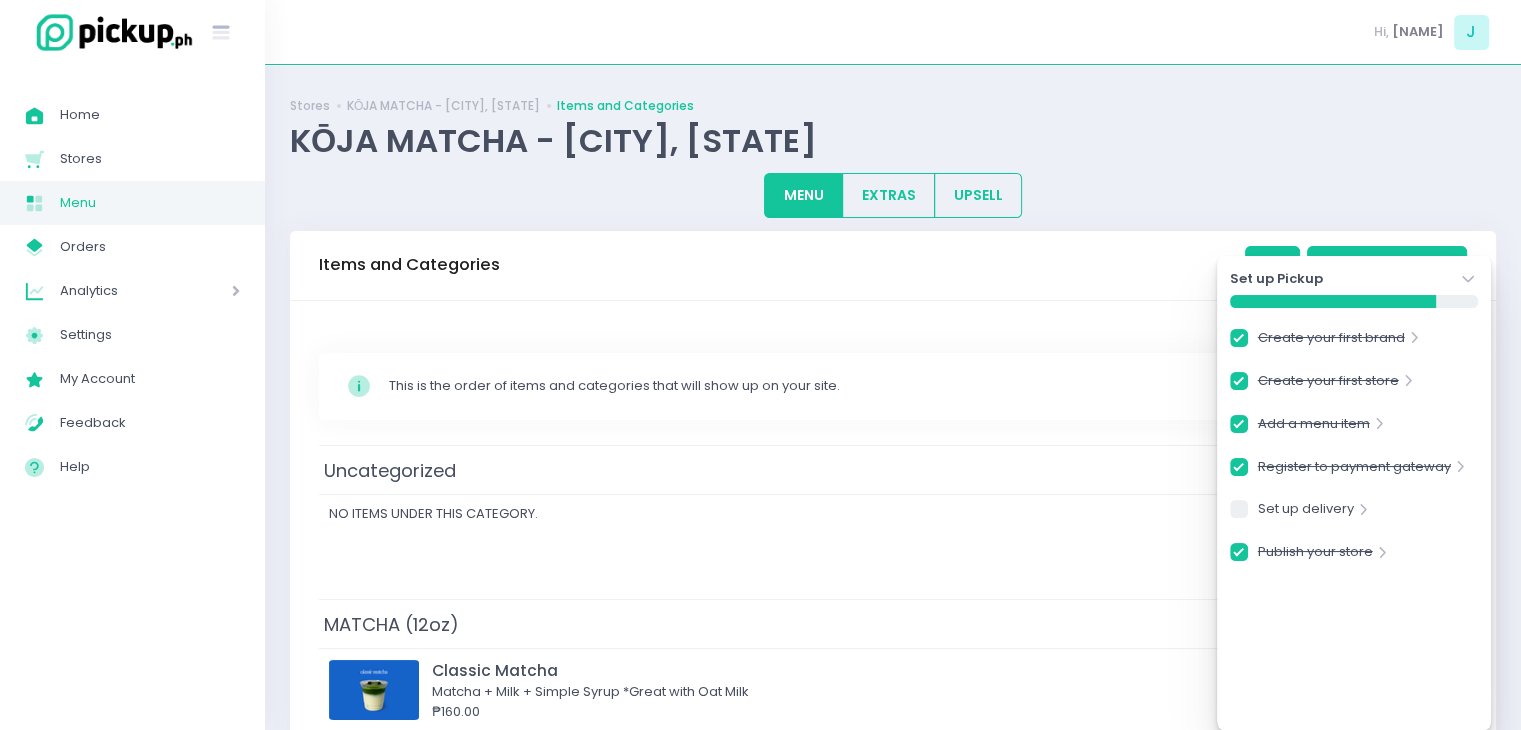 click on "Stockholm-icons / Navigation / Angle-down Created with Sketch." 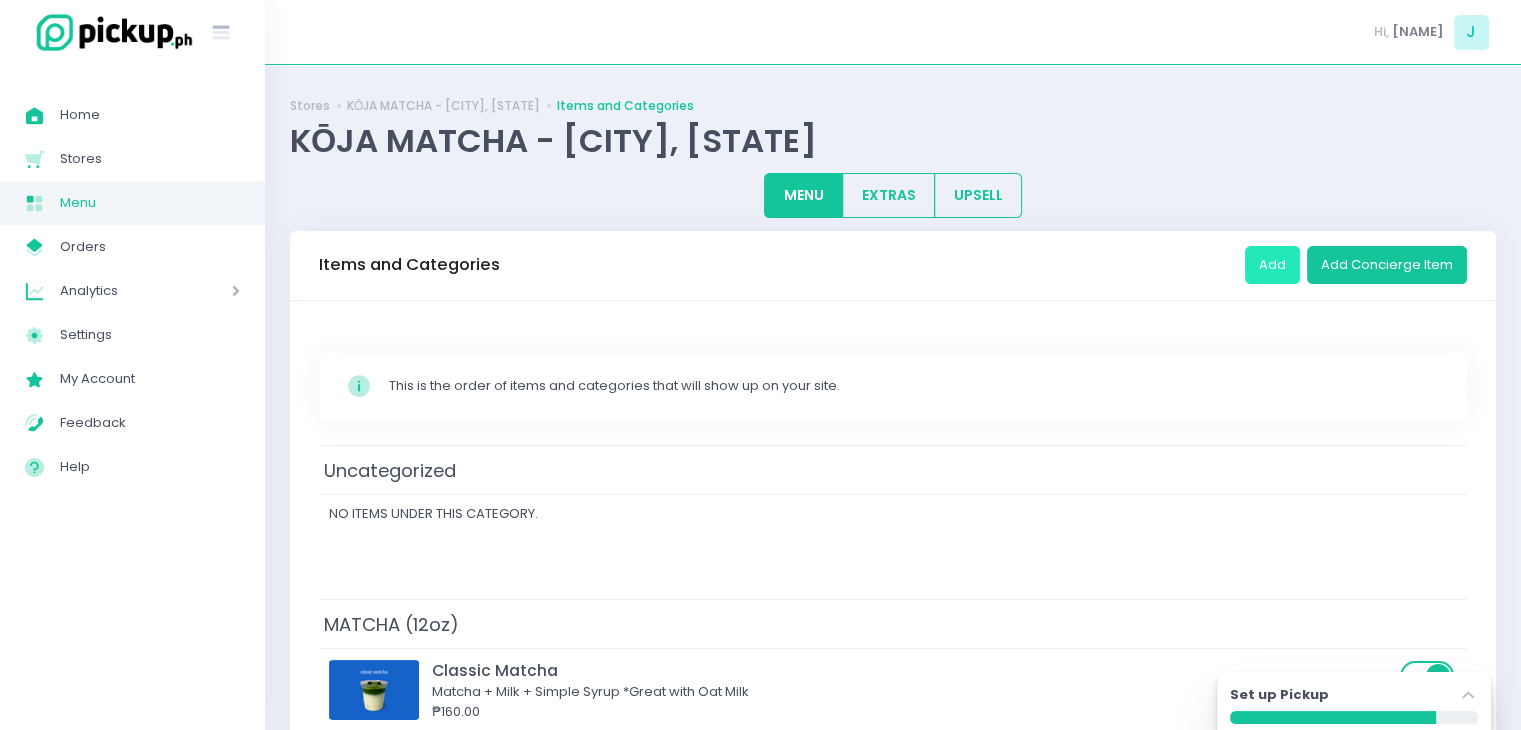 click on "Add" at bounding box center (1272, 265) 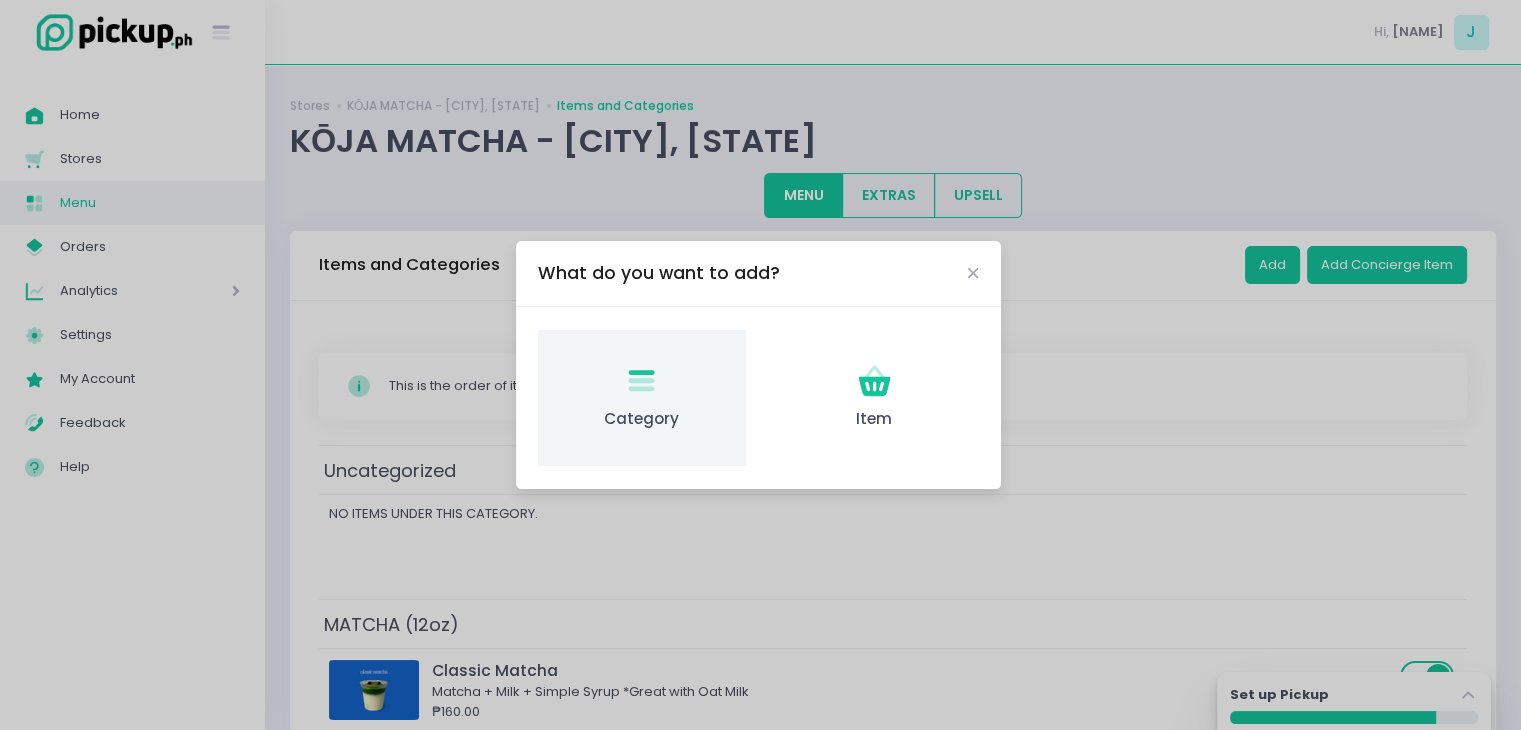 click on "Category" at bounding box center [642, 419] 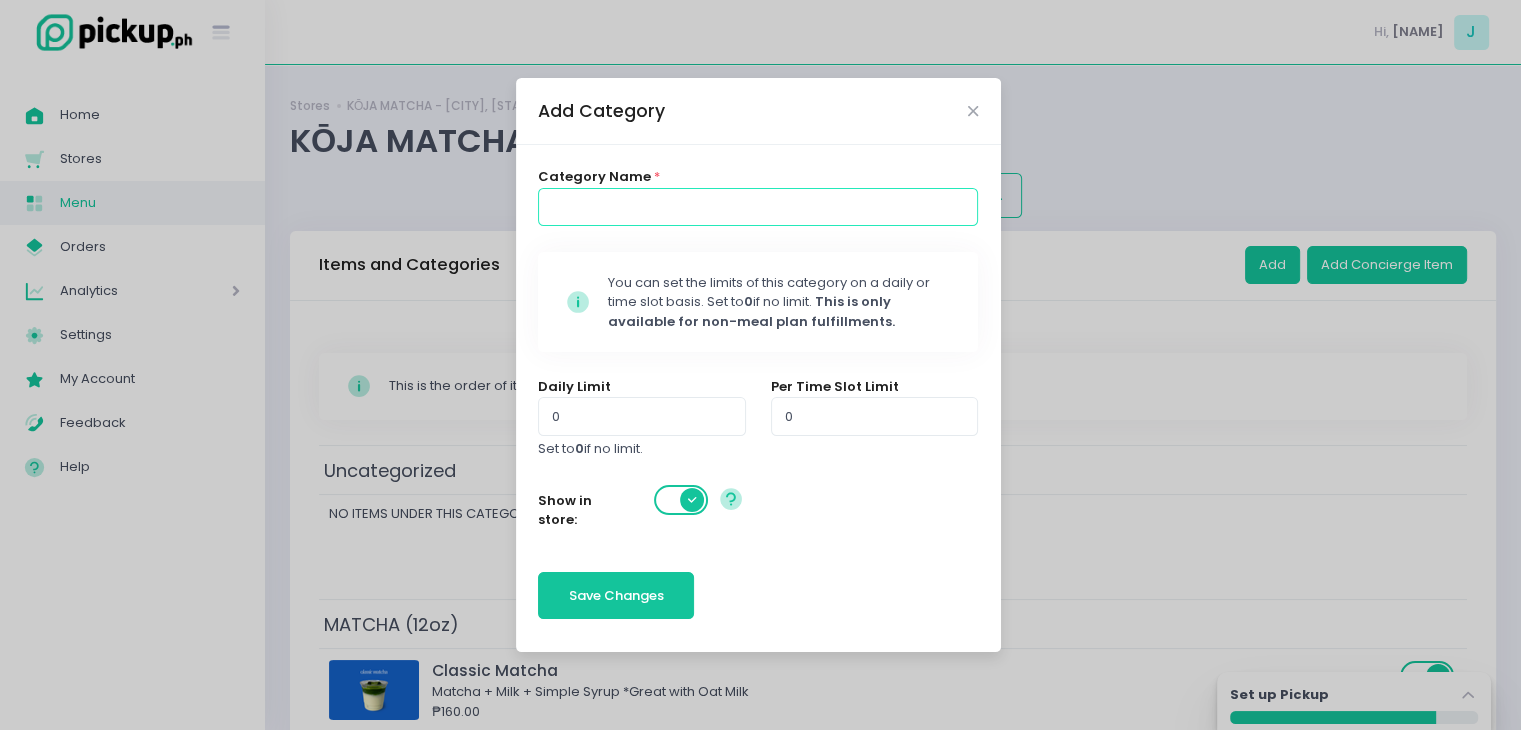 click at bounding box center [758, 207] 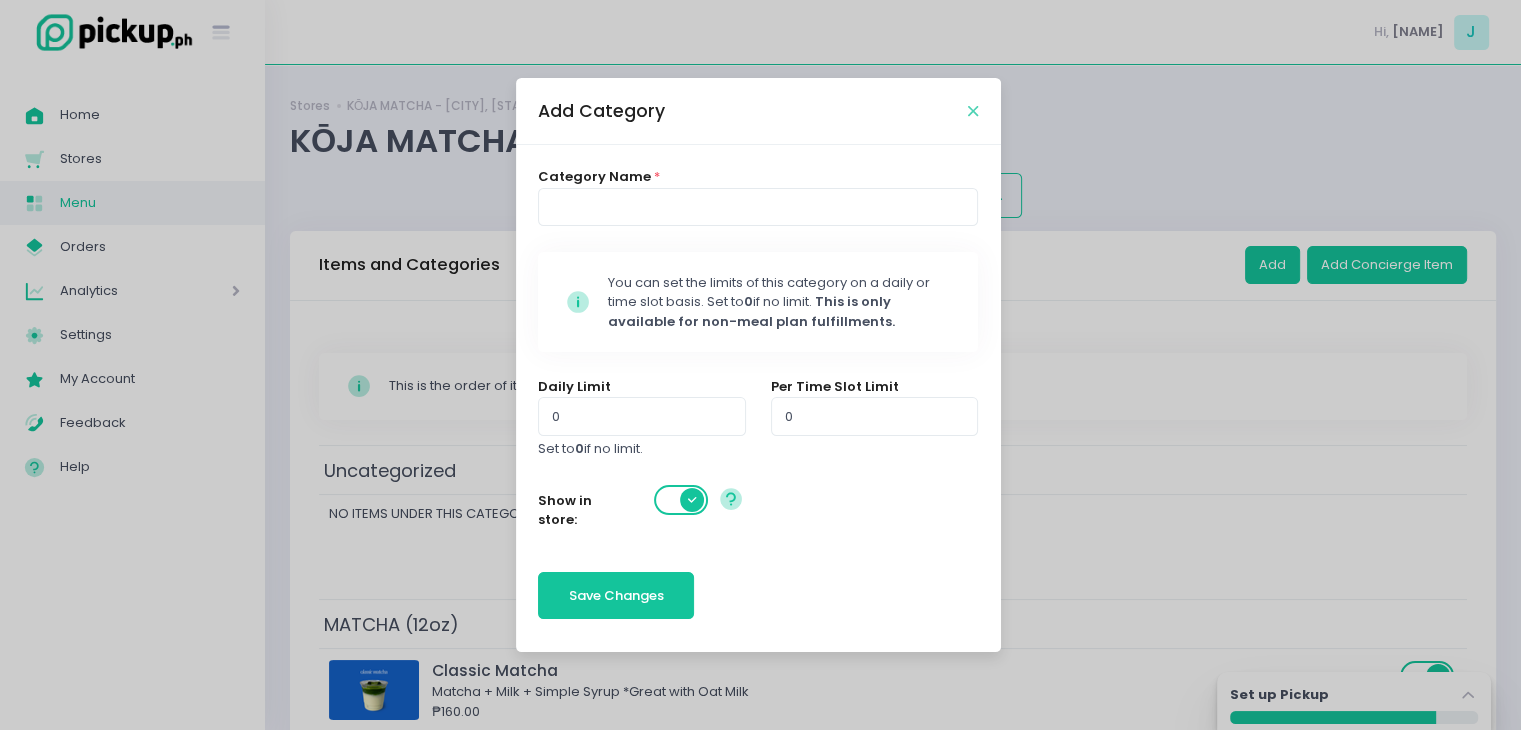 click at bounding box center (973, 111) 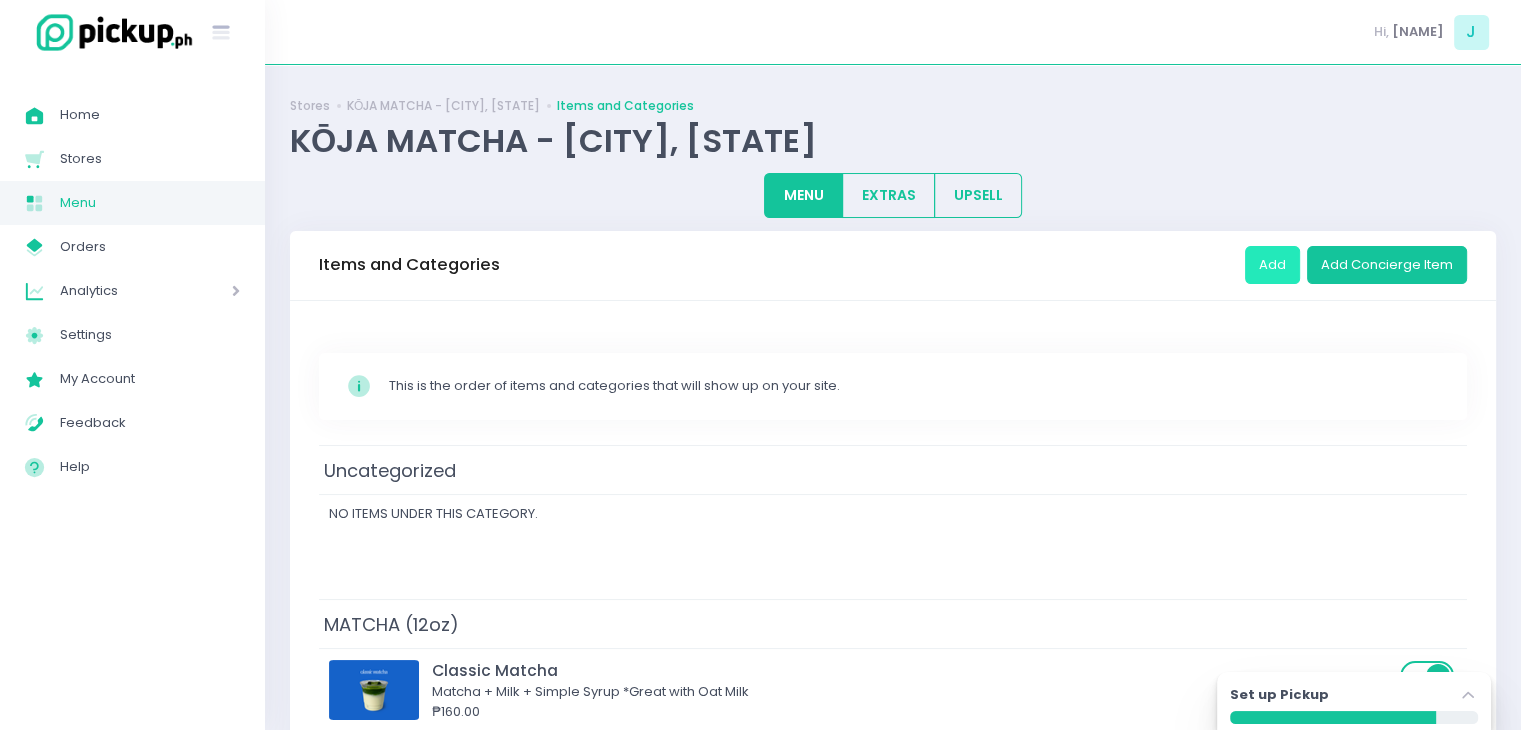click on "Add" at bounding box center (1272, 265) 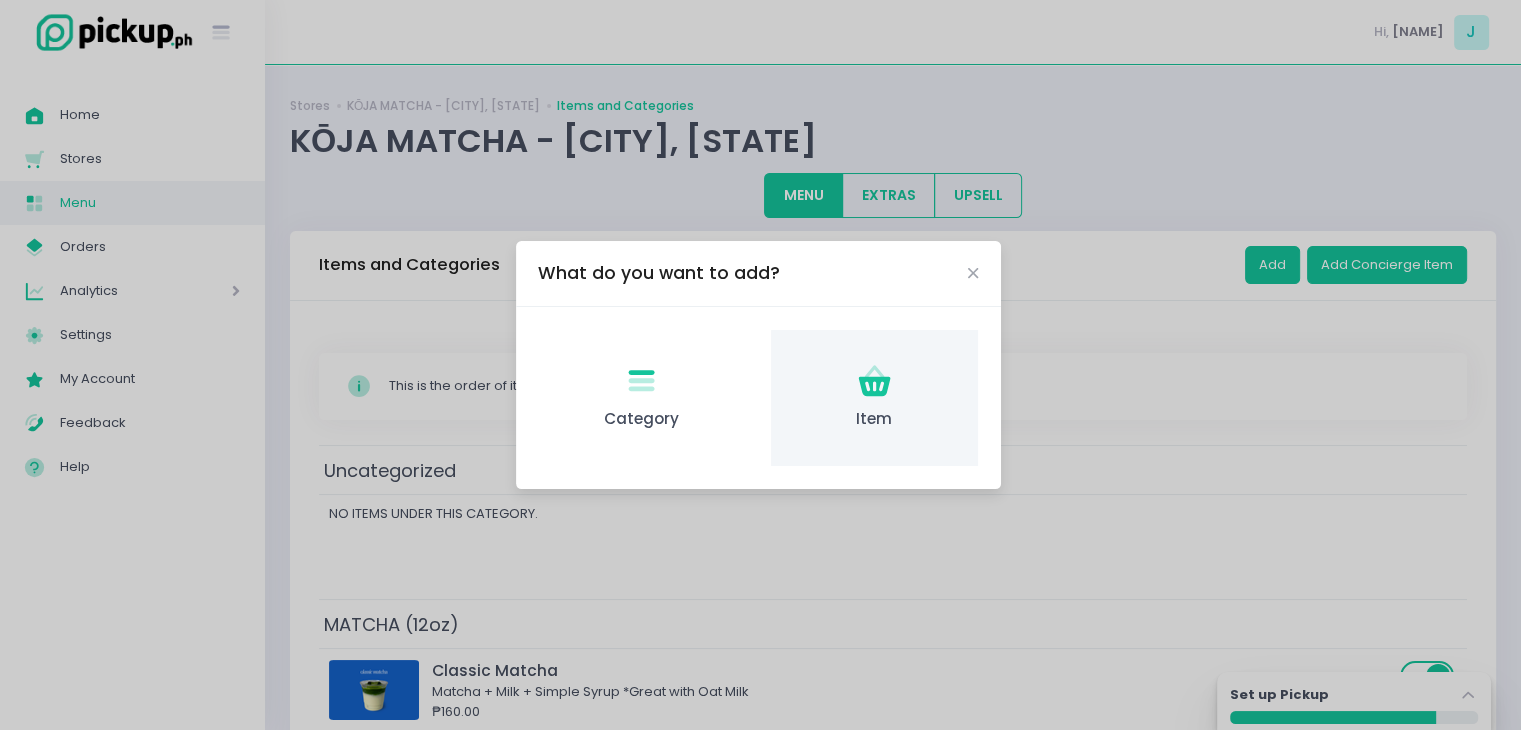 click on "Item Created with Sketch. Item" at bounding box center (874, 398) 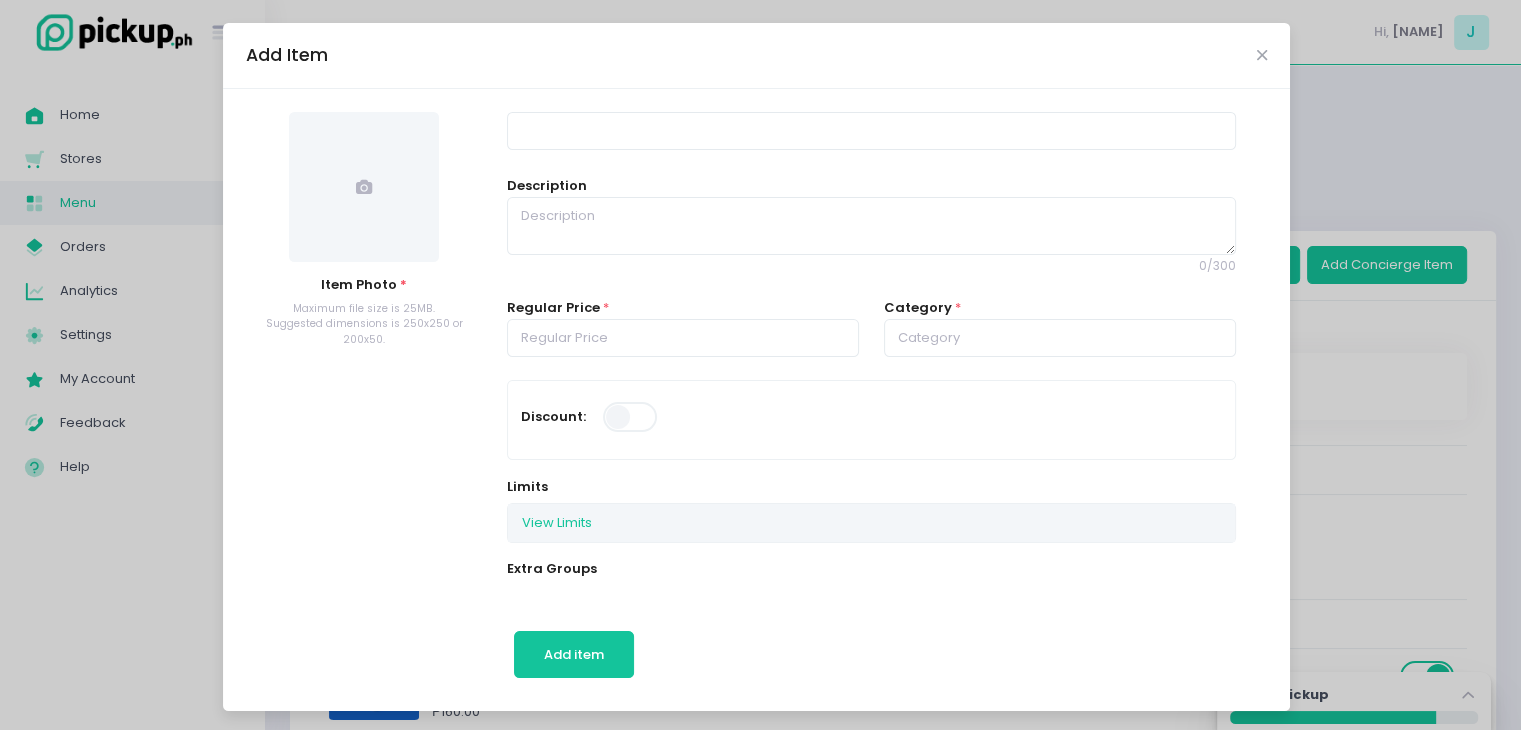click at bounding box center (364, 187) 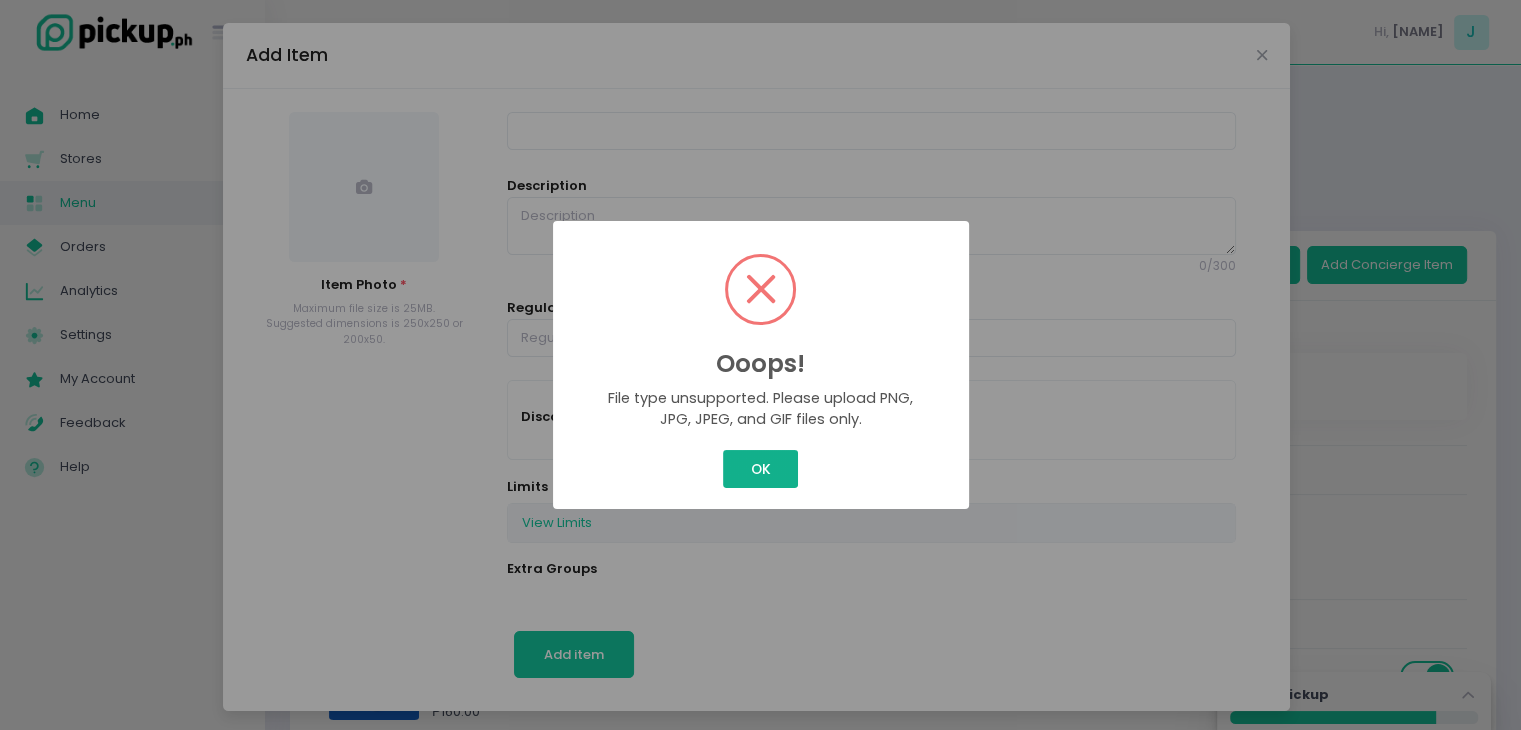 click on "OK" at bounding box center [760, 469] 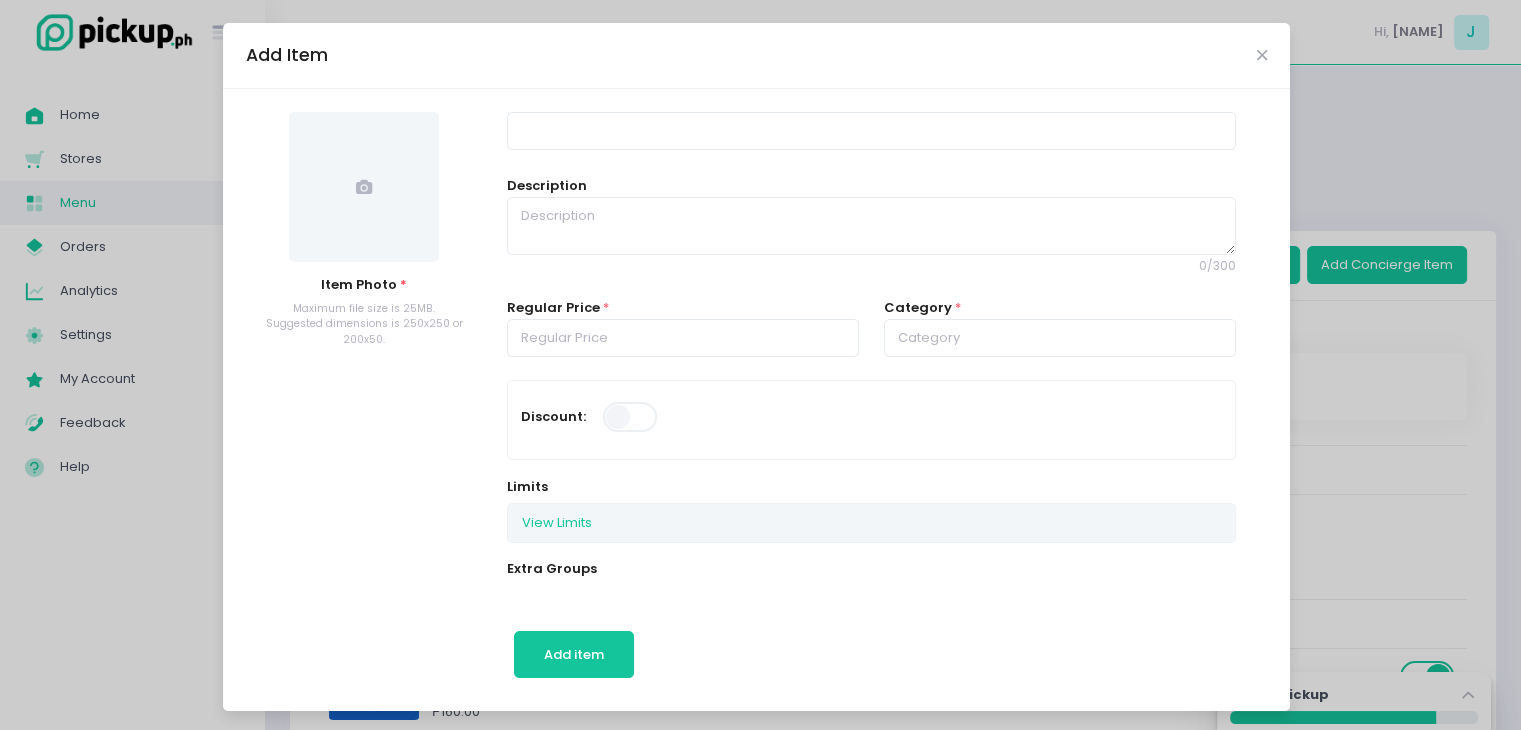 click at bounding box center (364, 187) 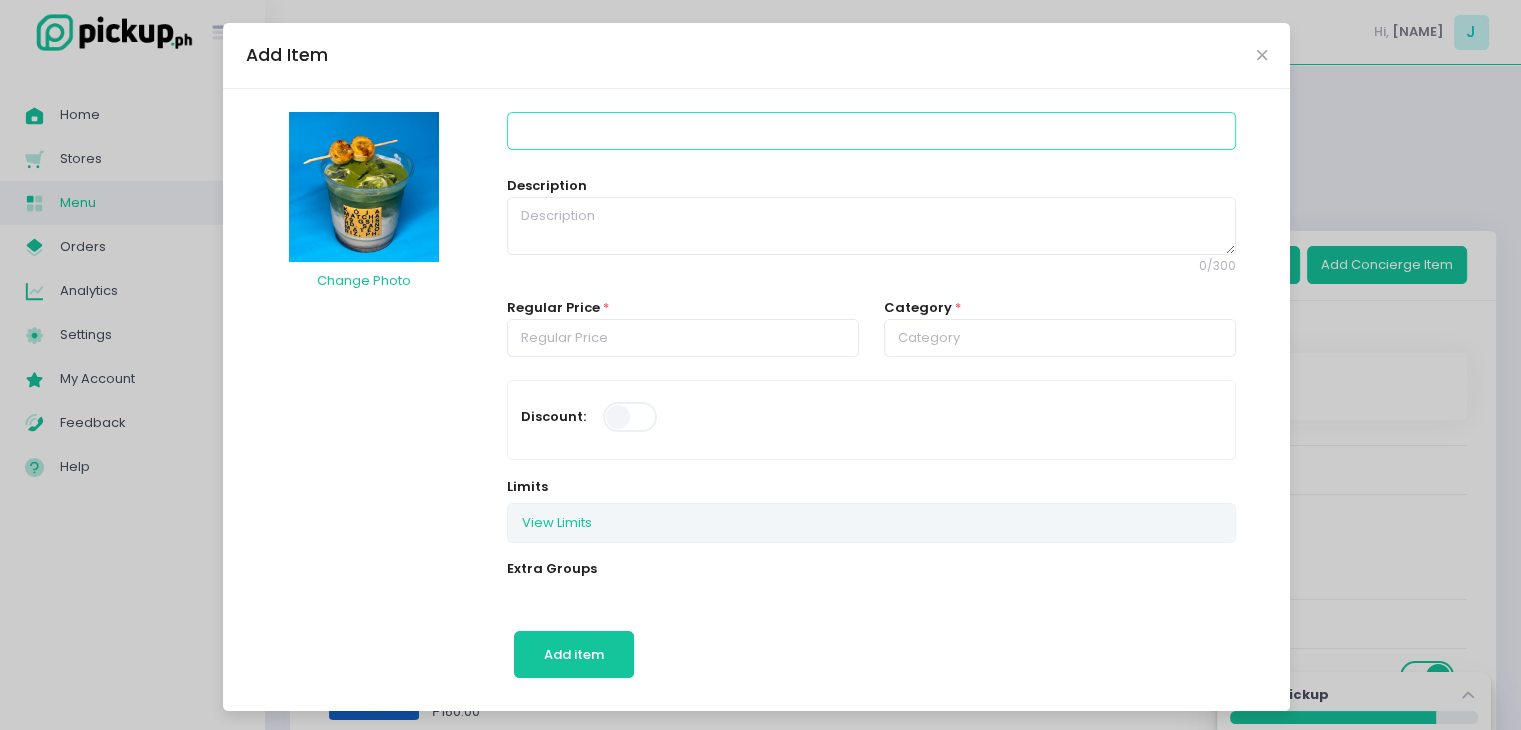 click at bounding box center [871, 131] 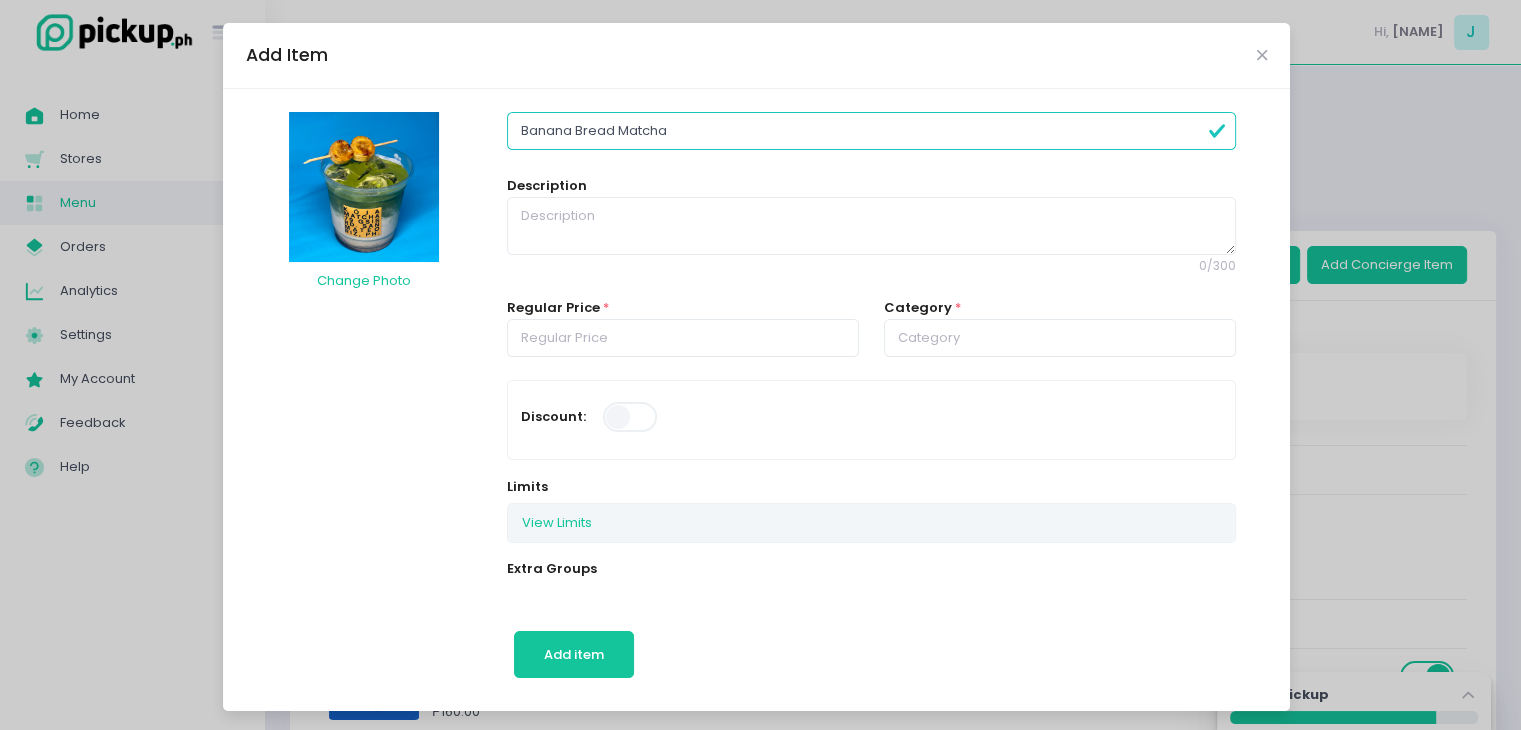 type on "Banana Bread Matcha" 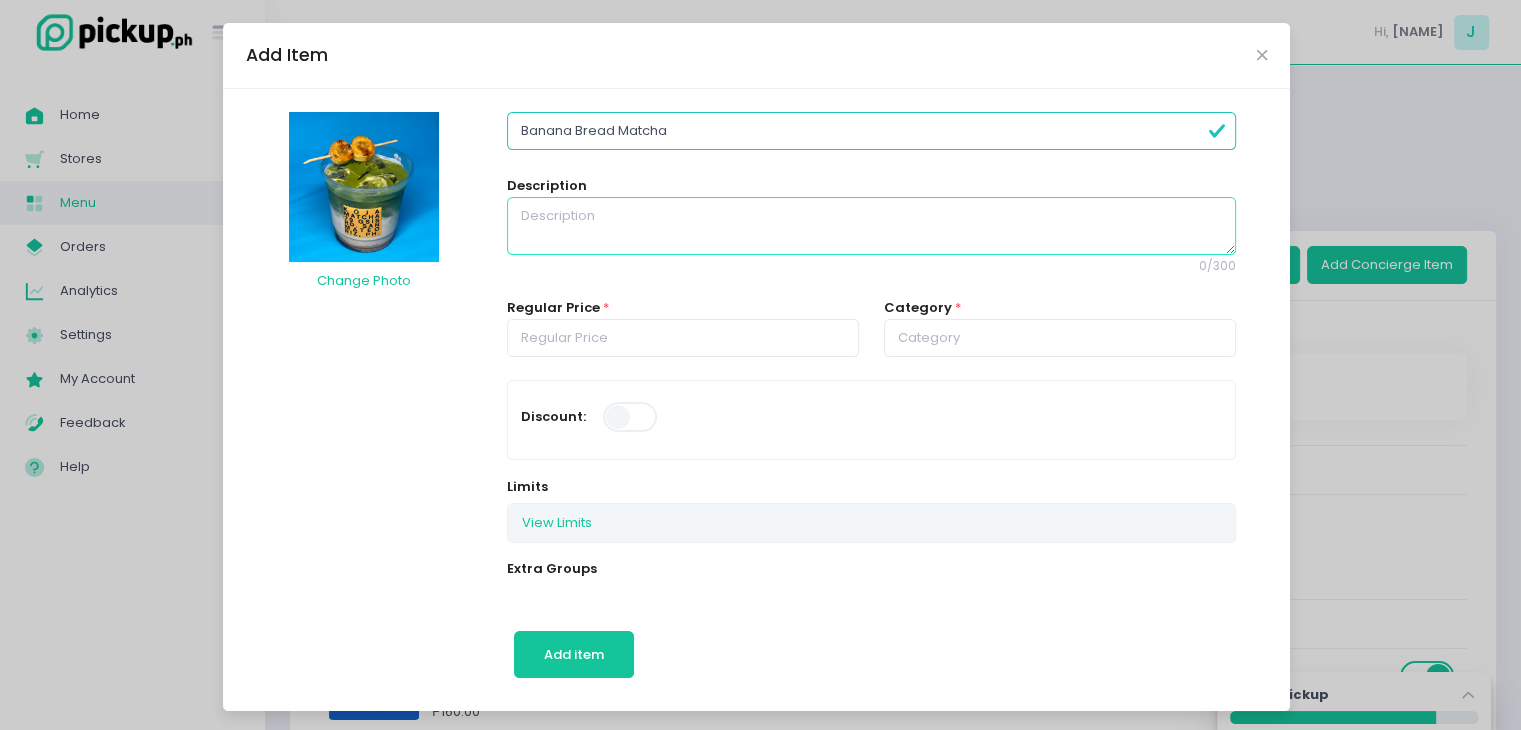 click at bounding box center (871, 226) 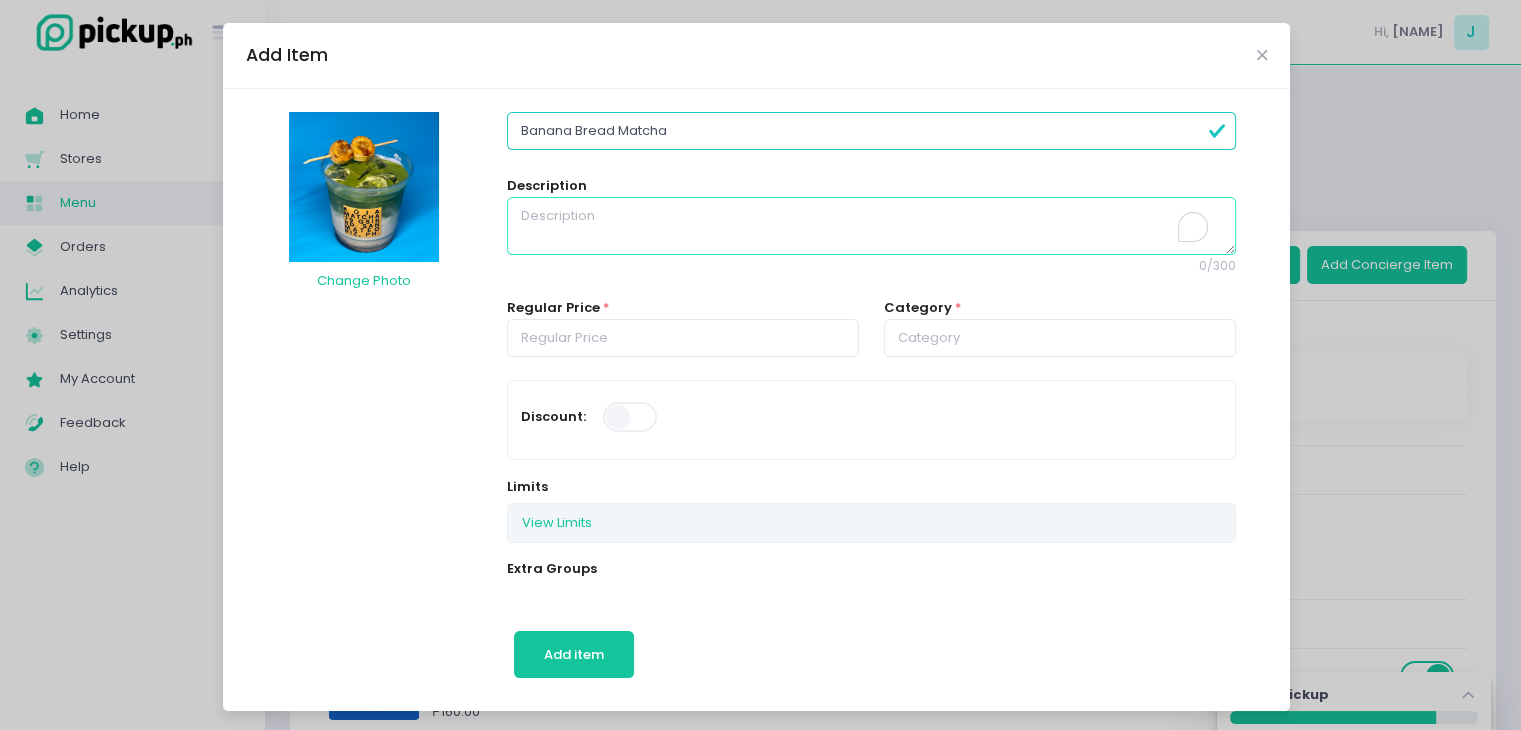 paste on "Matcha + Milk + Simple Syrup" 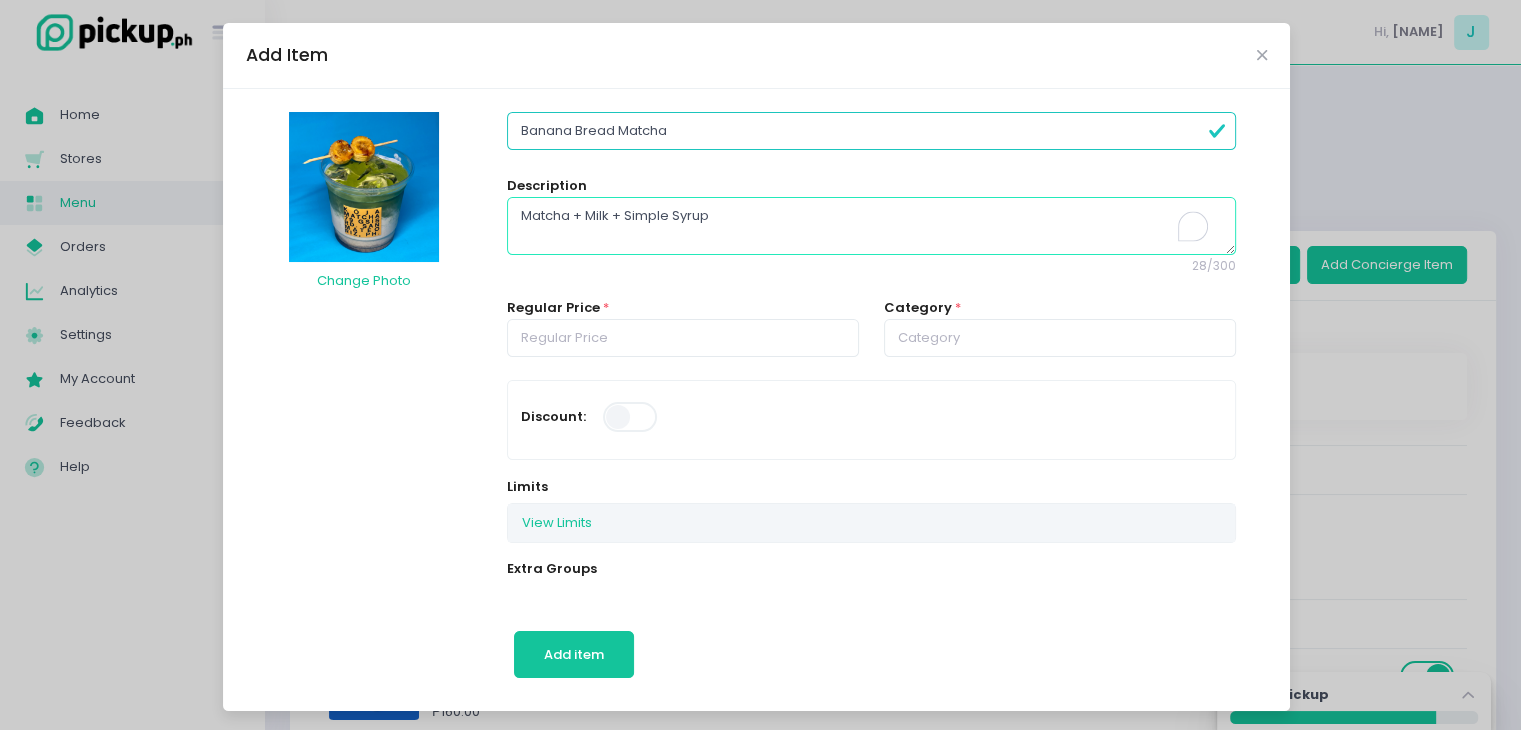 drag, startPoint x: 732, startPoint y: 215, endPoint x: 612, endPoint y: 222, distance: 120.203995 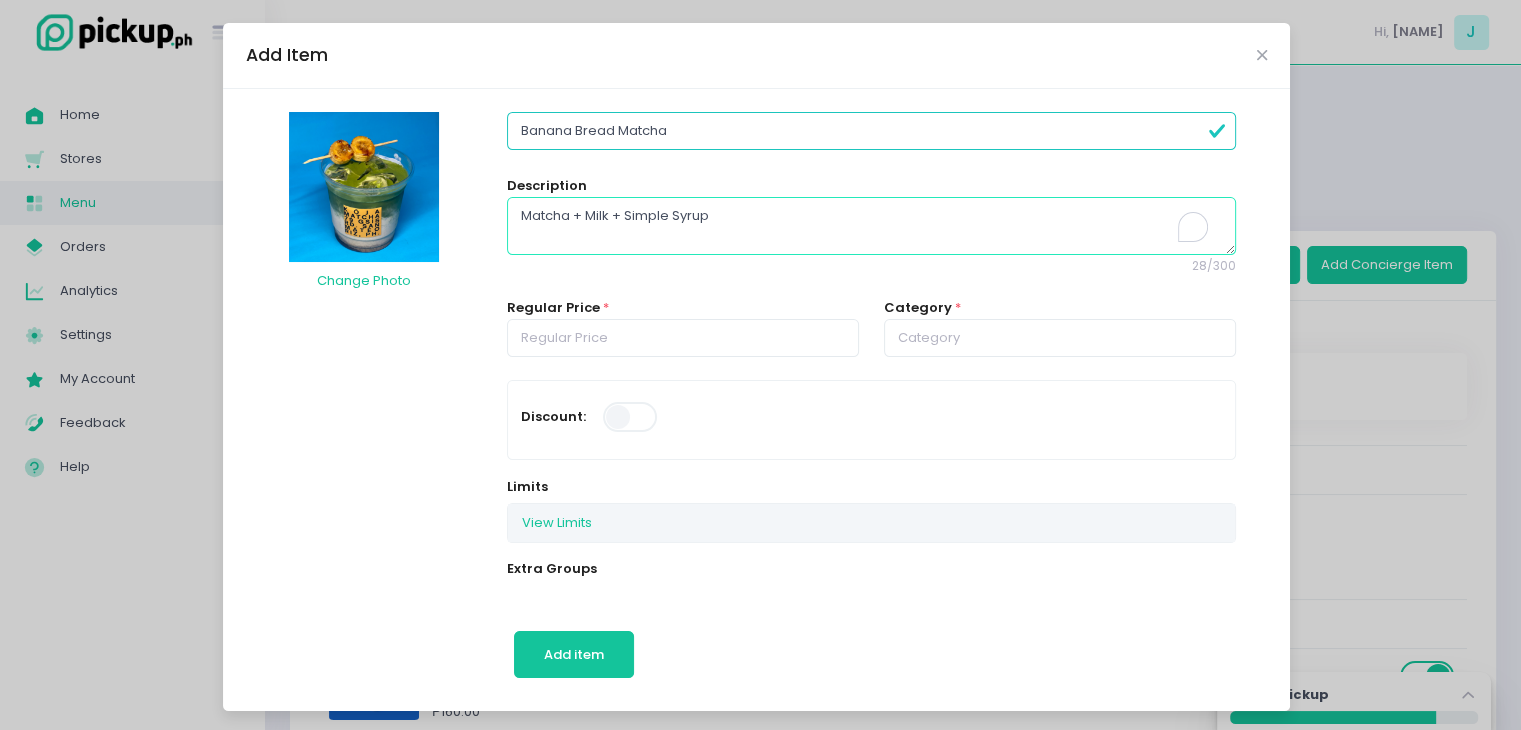 drag, startPoint x: 723, startPoint y: 217, endPoint x: 616, endPoint y: 220, distance: 107.042046 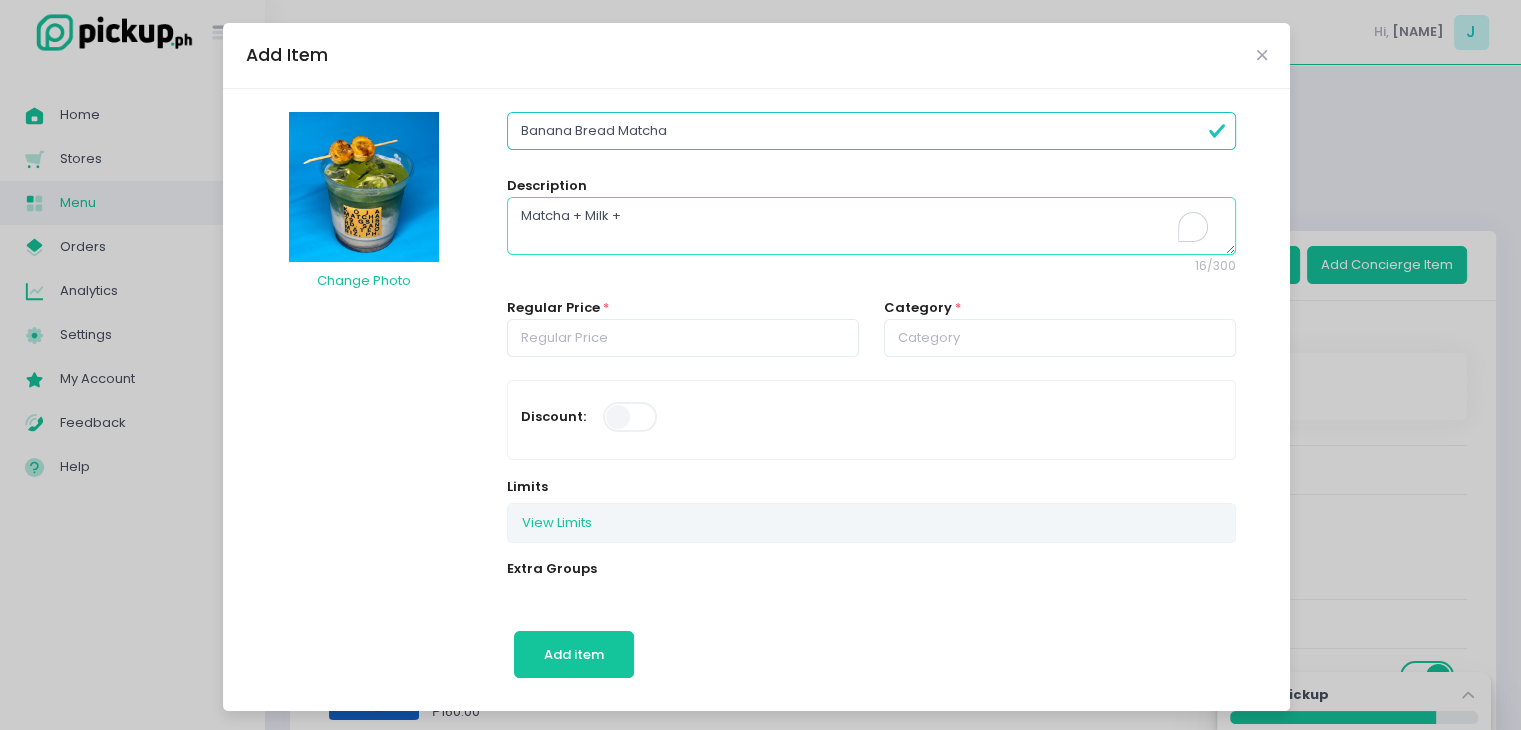 drag, startPoint x: 783, startPoint y: 236, endPoint x: 384, endPoint y: 234, distance: 399.005 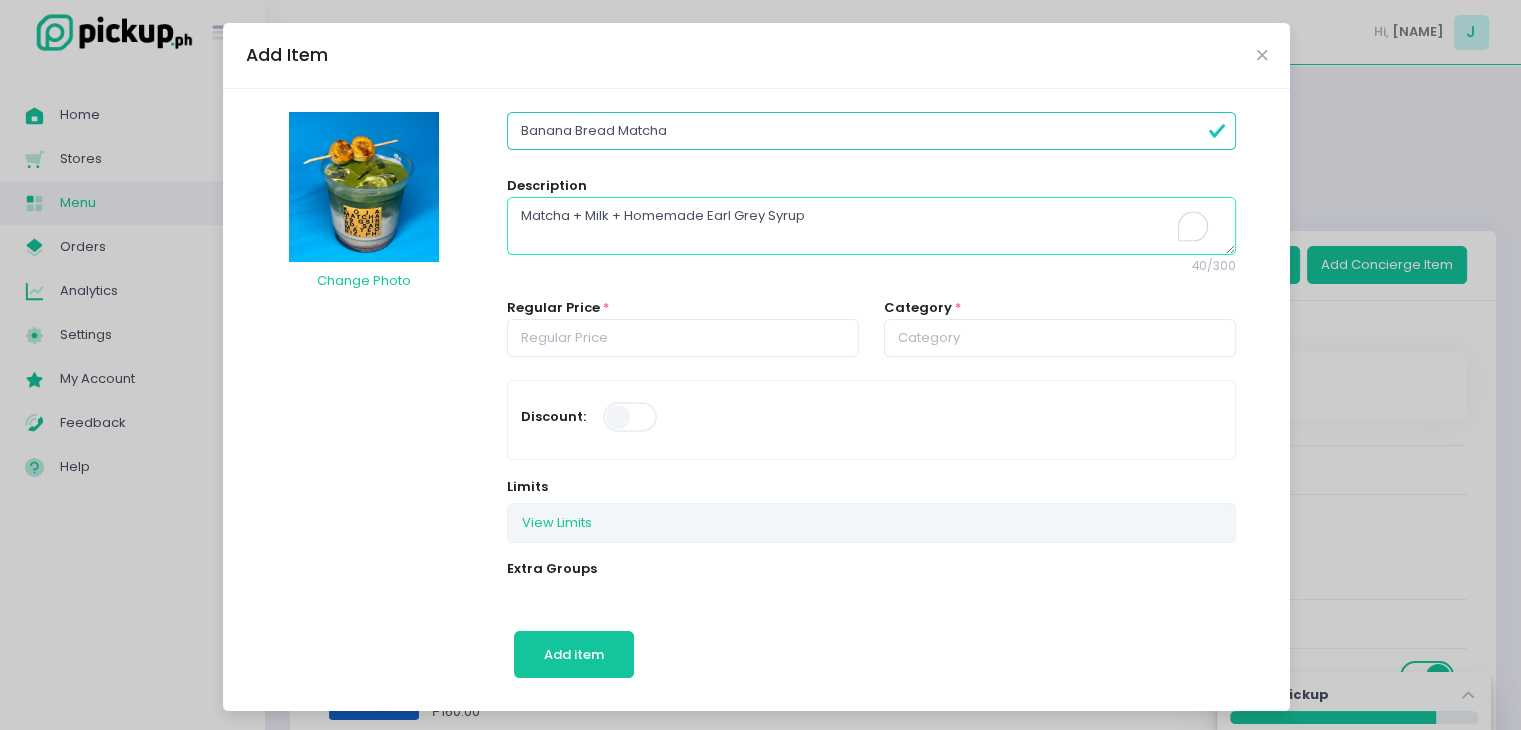 drag, startPoint x: 822, startPoint y: 214, endPoint x: 692, endPoint y: 233, distance: 131.38112 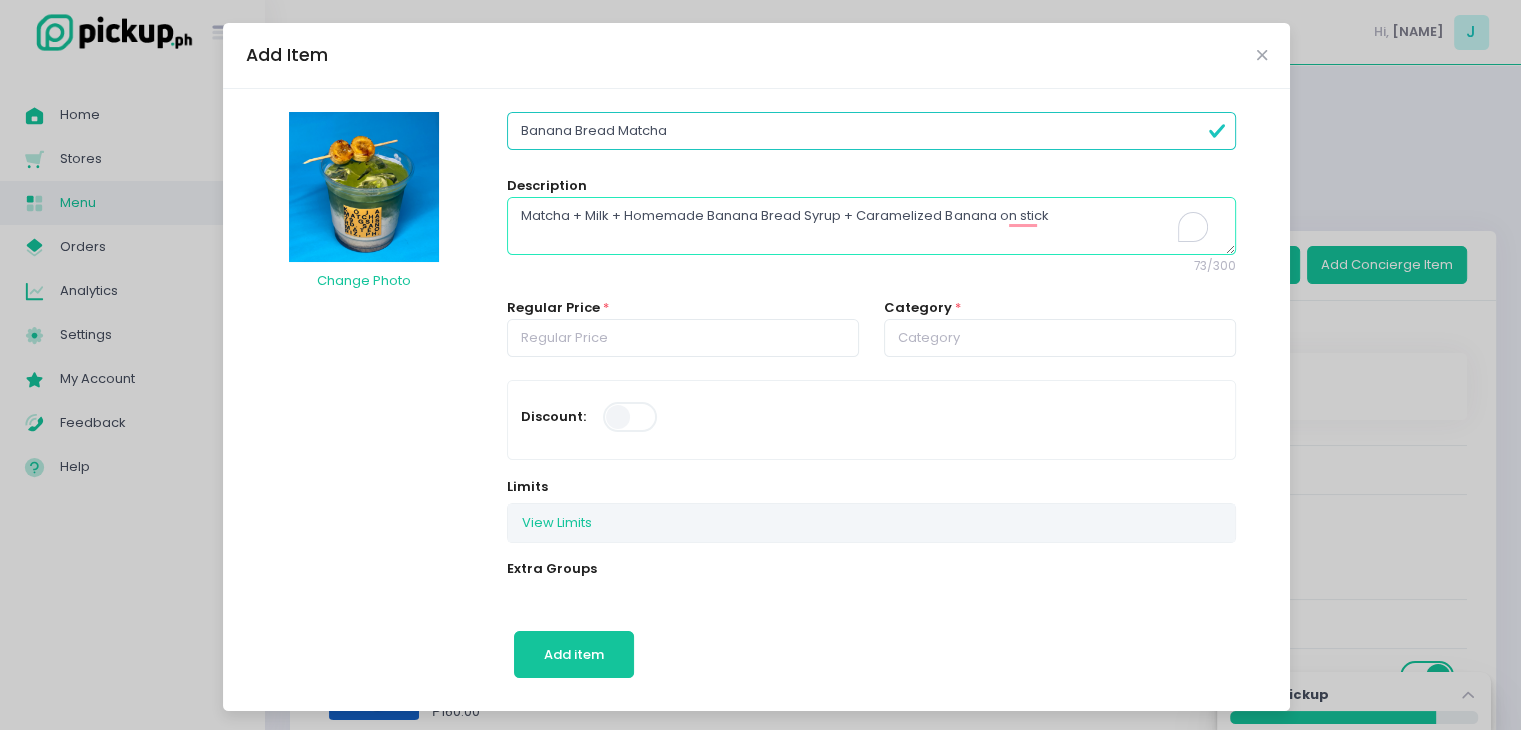 type on "Matcha + Milk + Homemade Banana Bread Syrup + Caramelized Banana on stick" 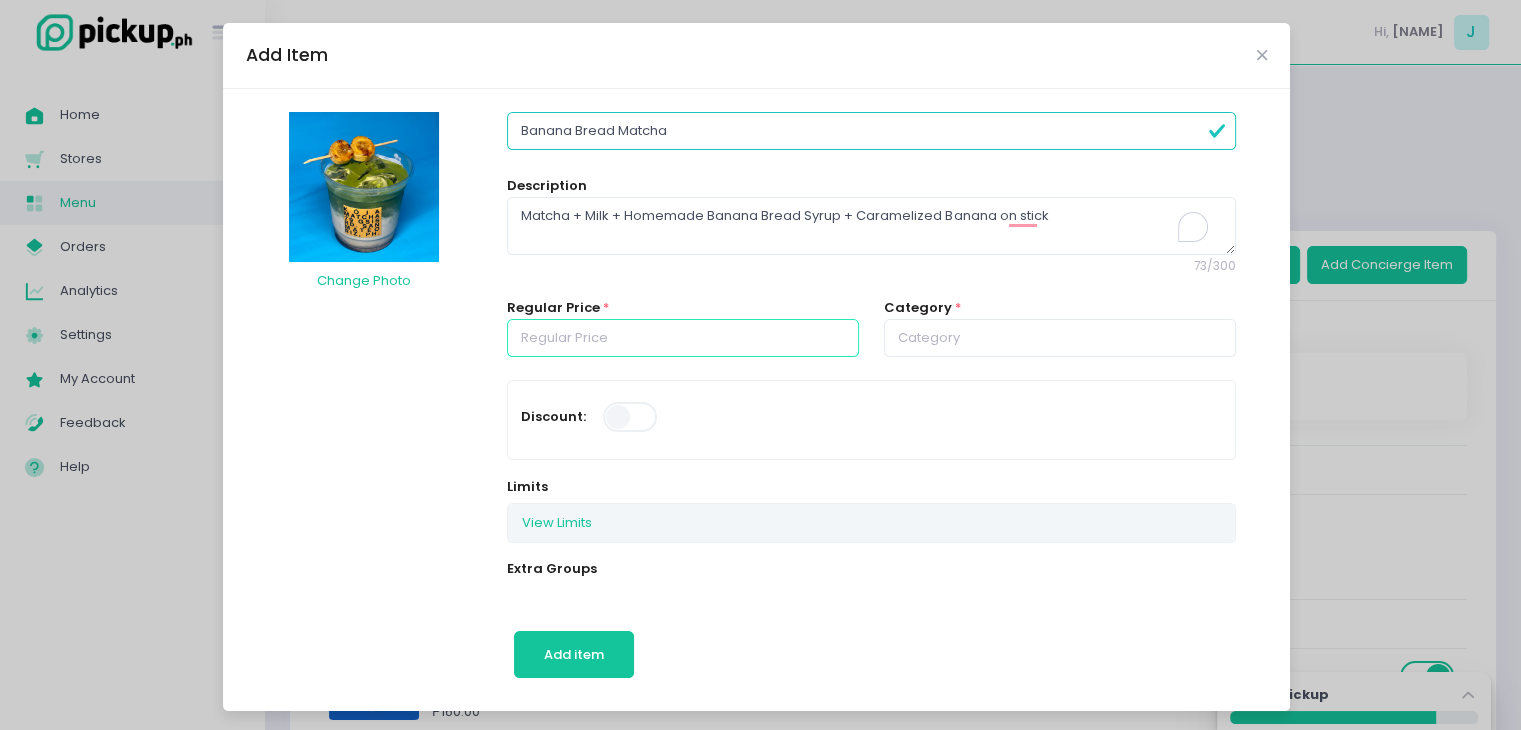click at bounding box center [683, 338] 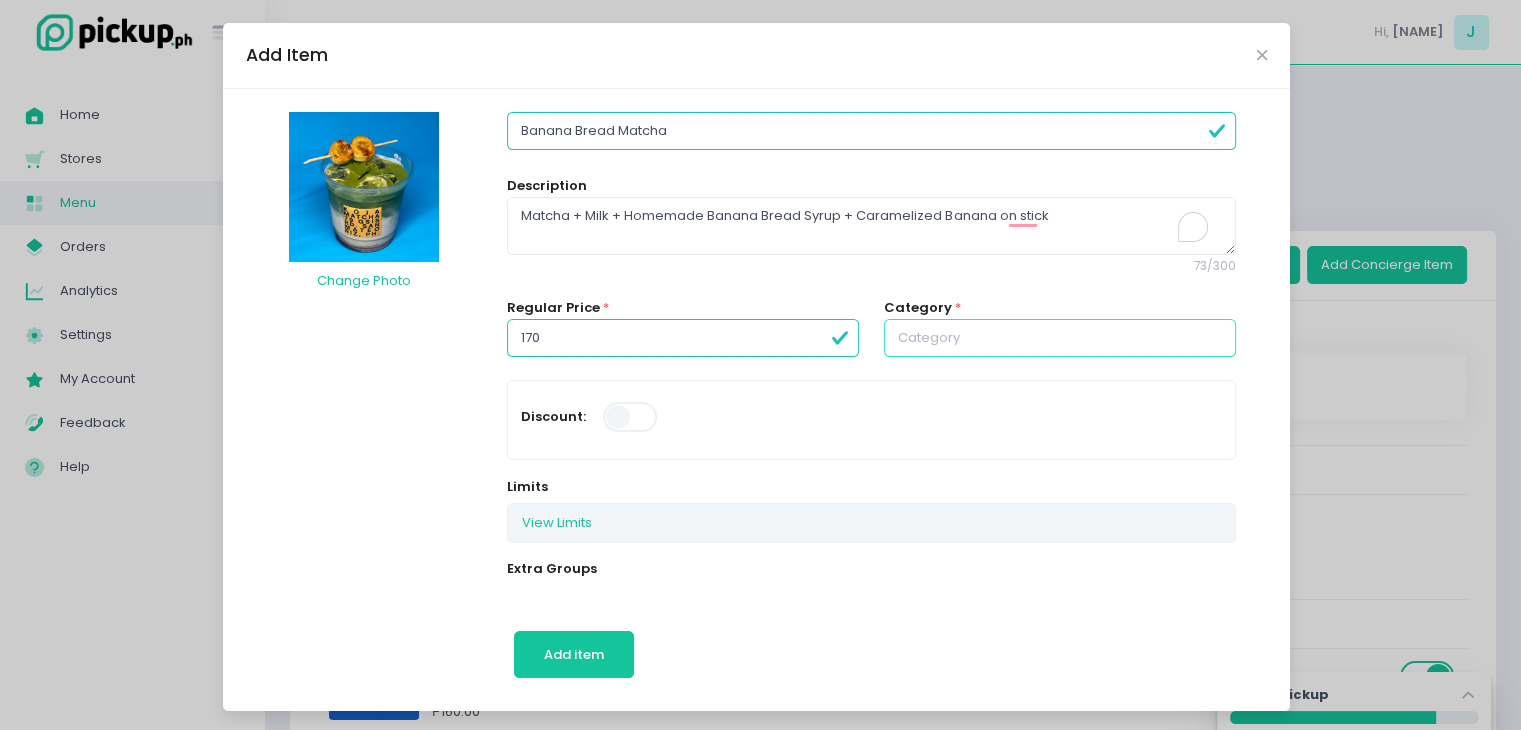 type on "170.00" 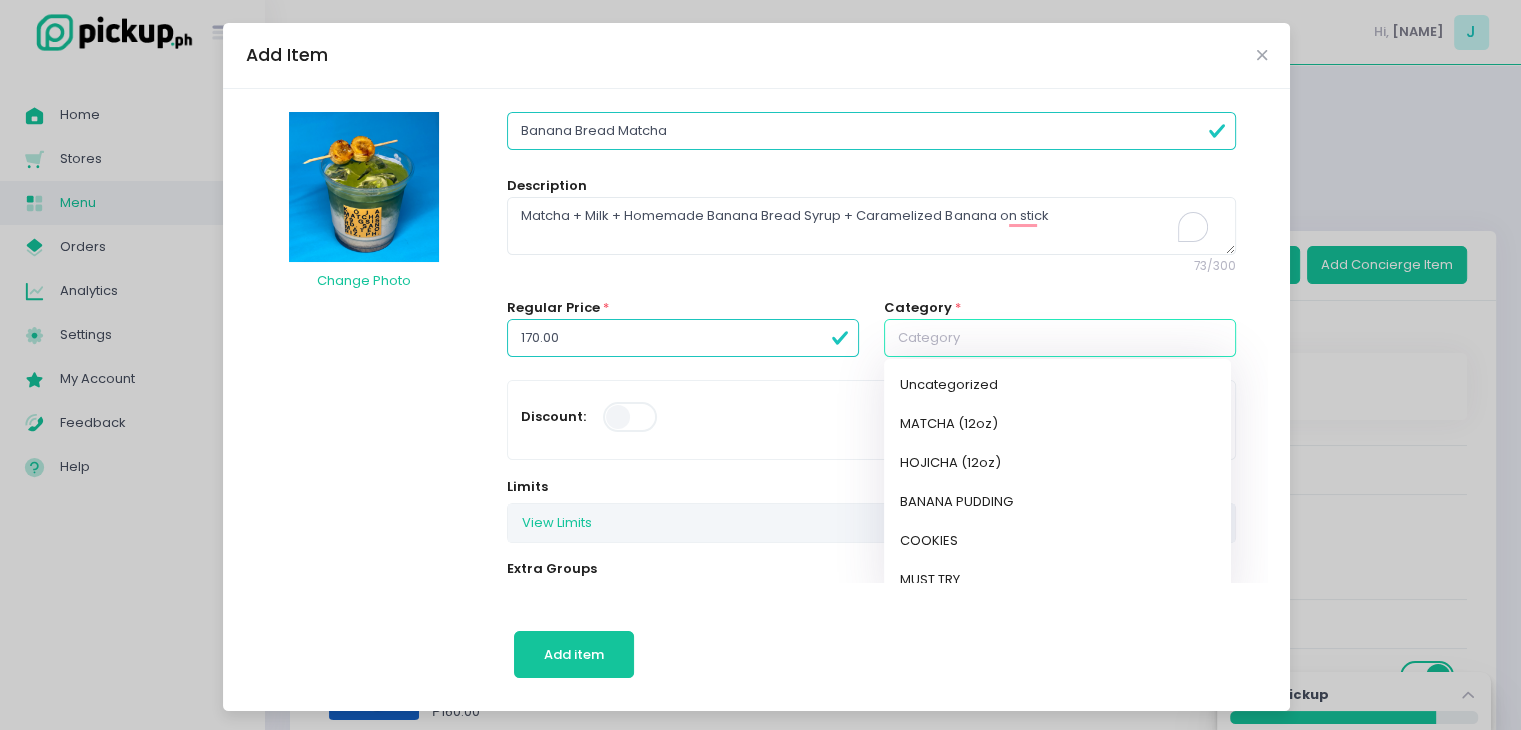 click at bounding box center (1060, 338) 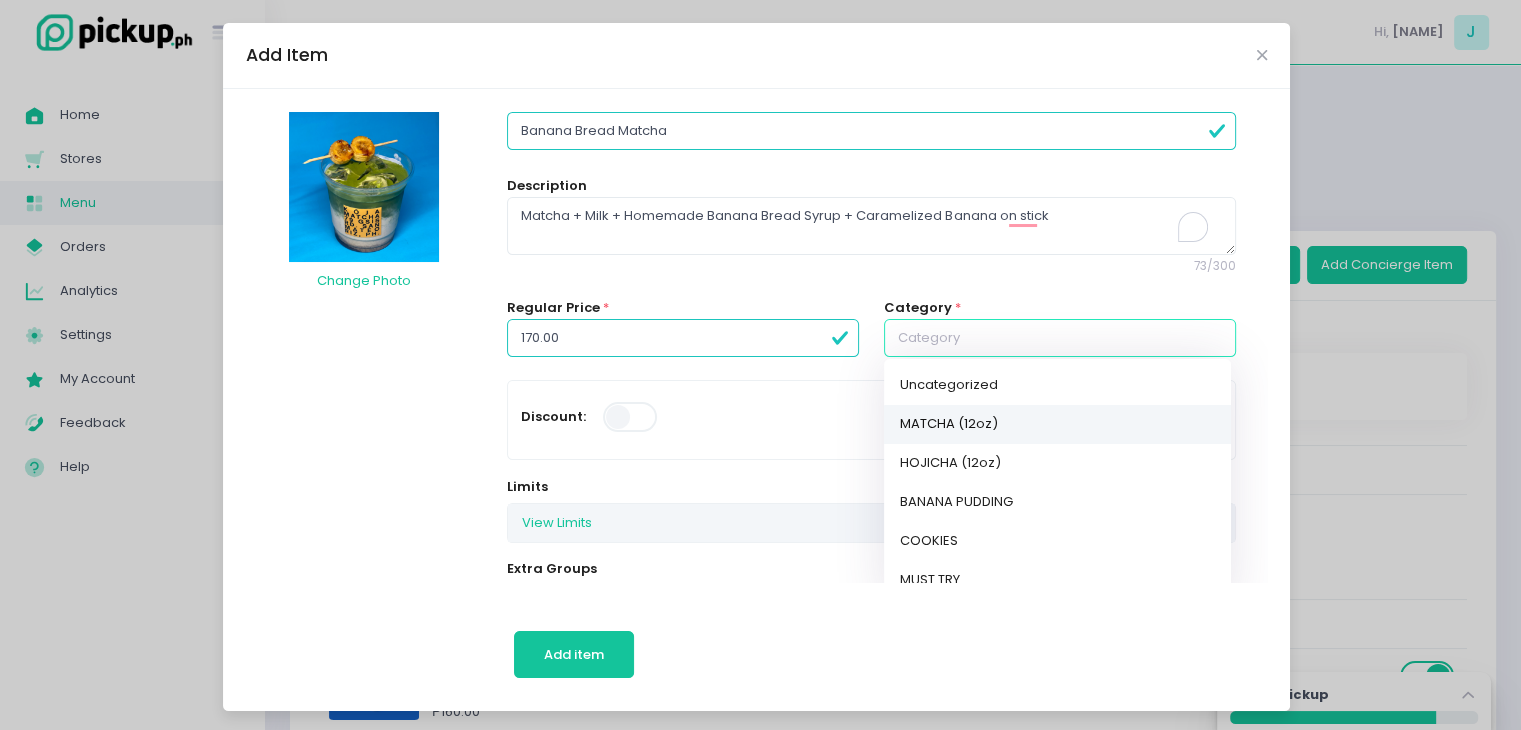 click on "MATCHA (12oz)" at bounding box center (1057, 424) 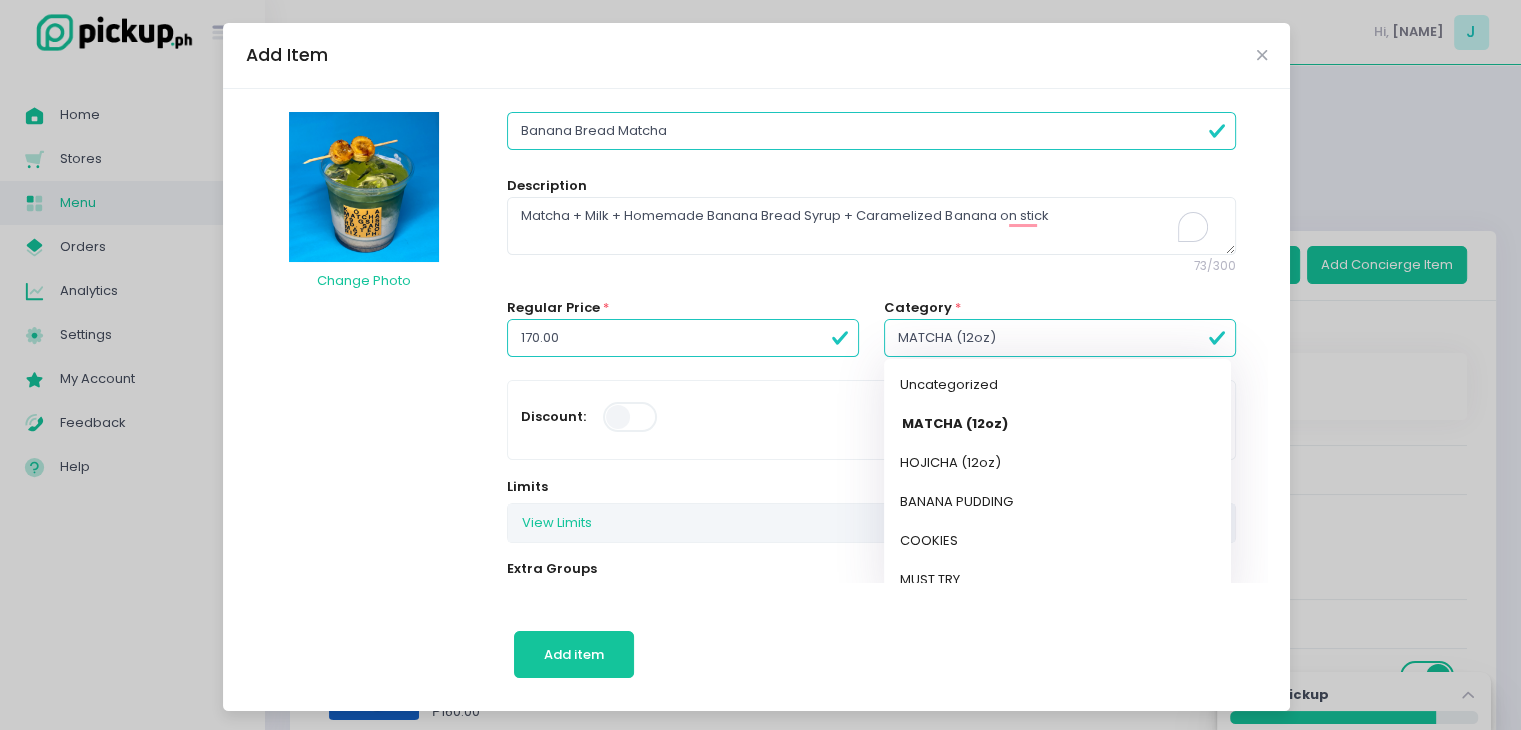 scroll, scrollTop: 100, scrollLeft: 0, axis: vertical 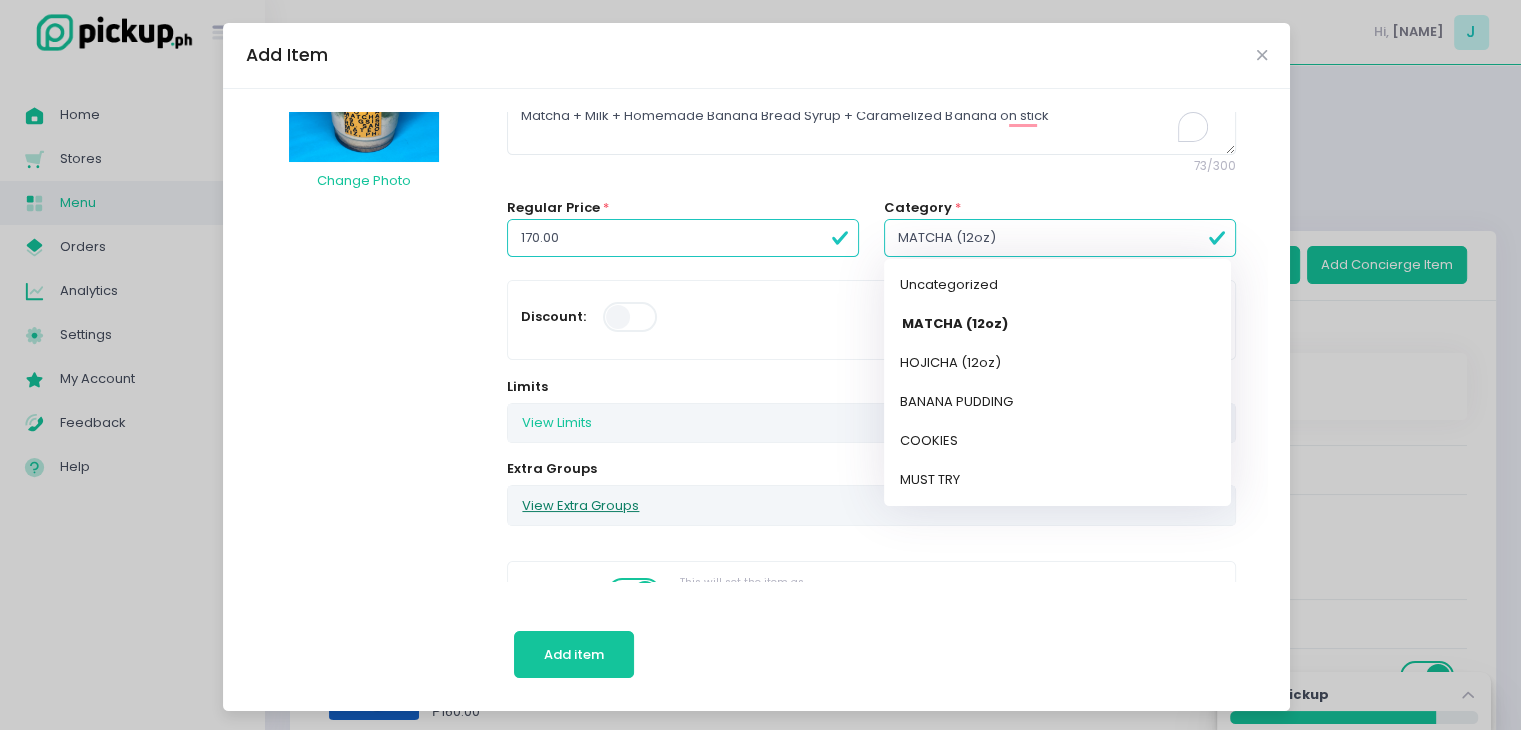 click on "View Extra Groups" at bounding box center (580, 505) 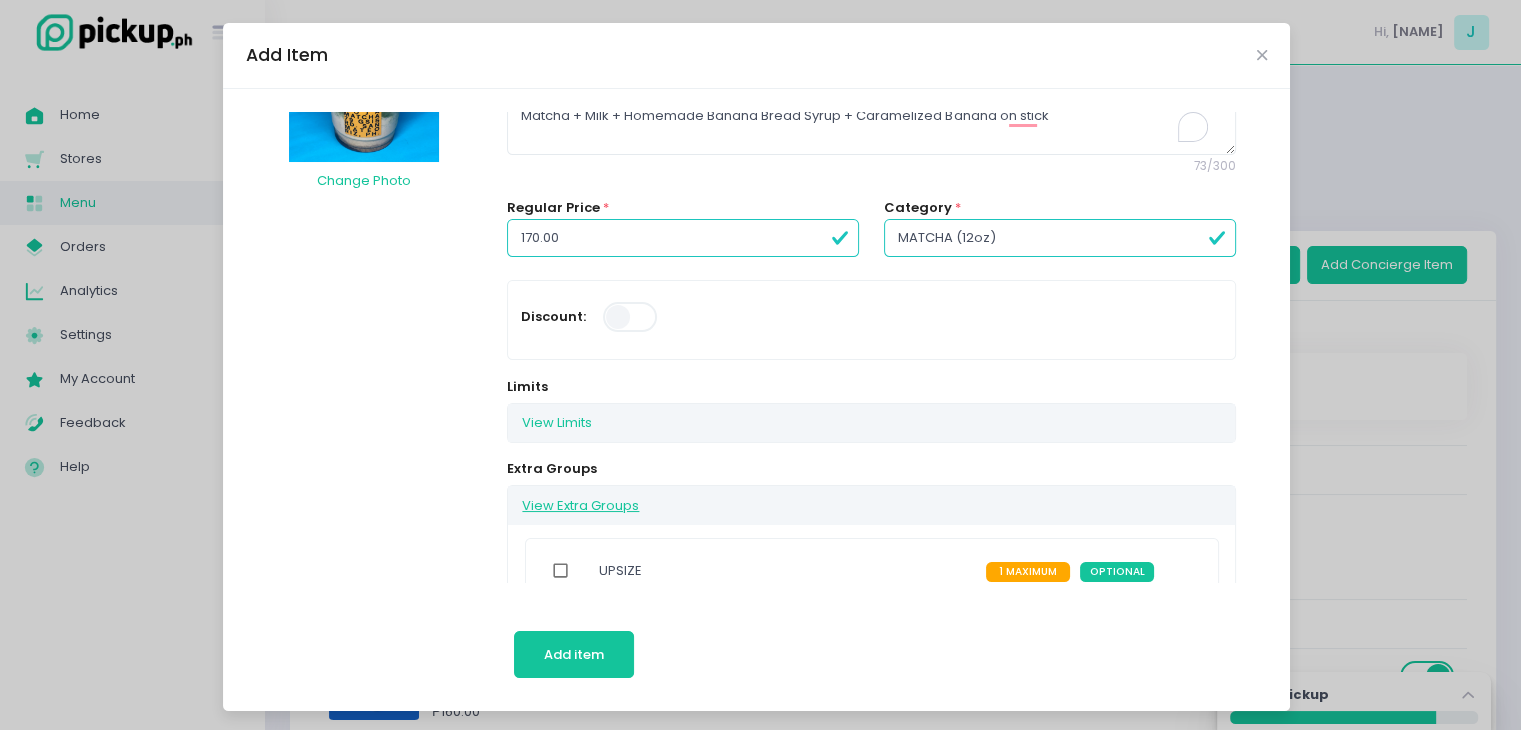scroll, scrollTop: 400, scrollLeft: 0, axis: vertical 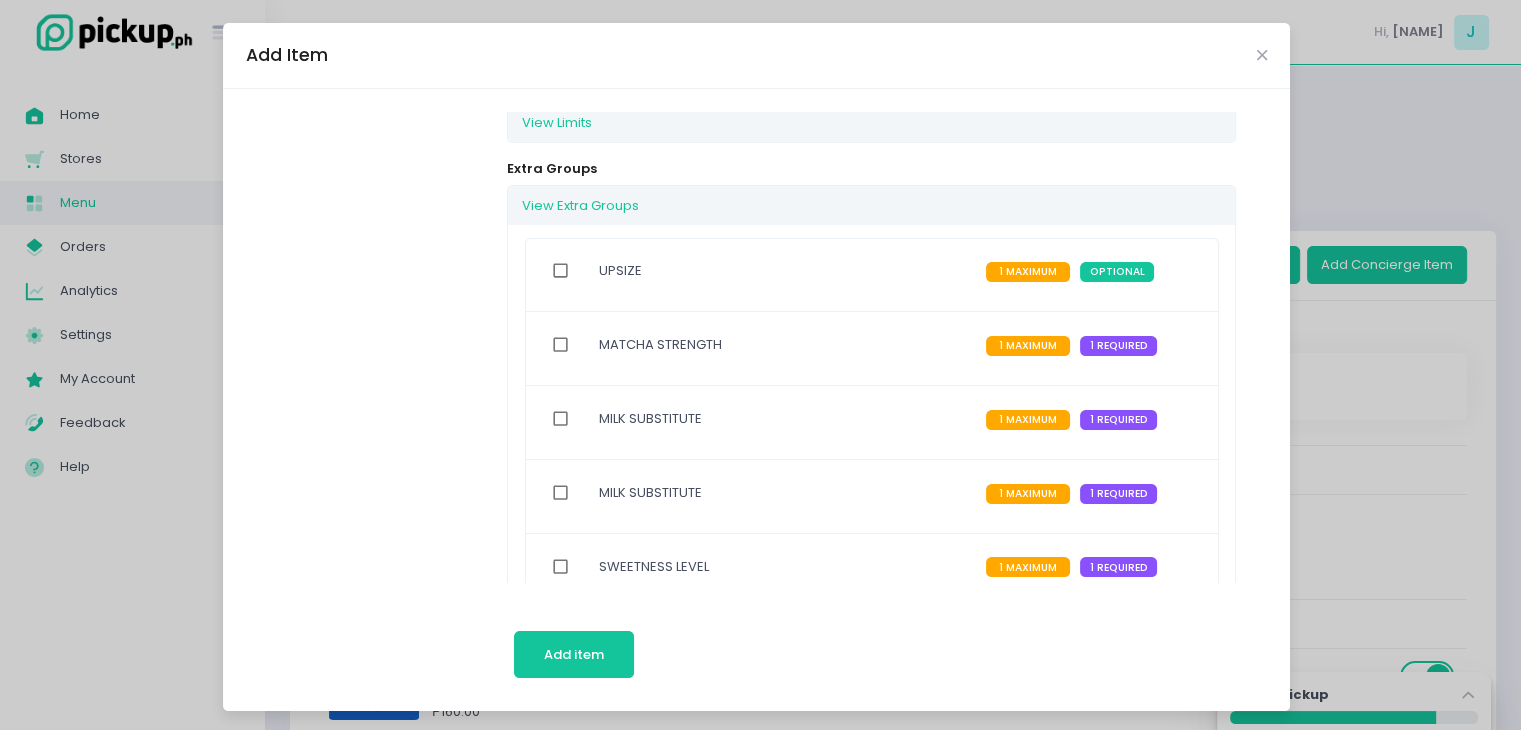 click at bounding box center [561, 271] 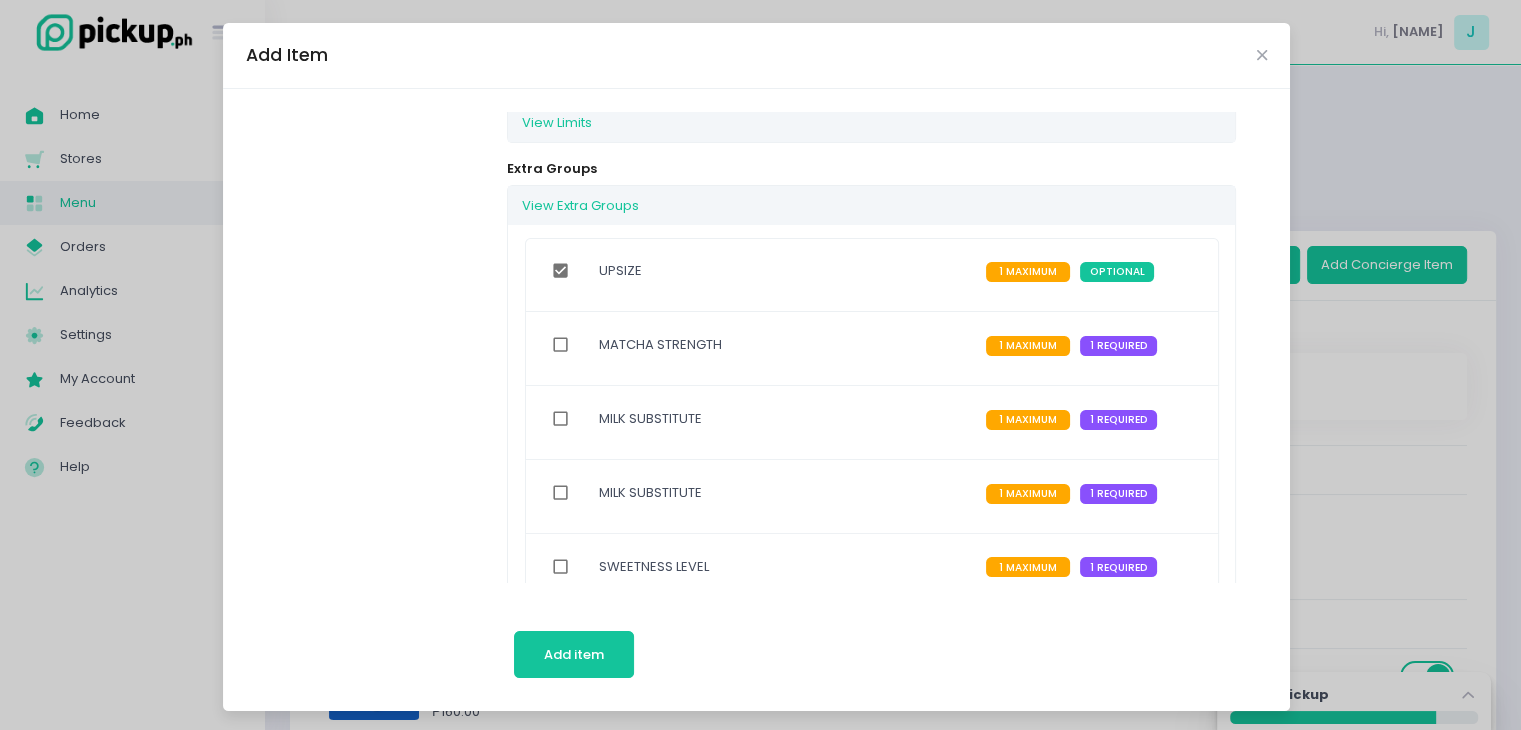 click at bounding box center (561, 345) 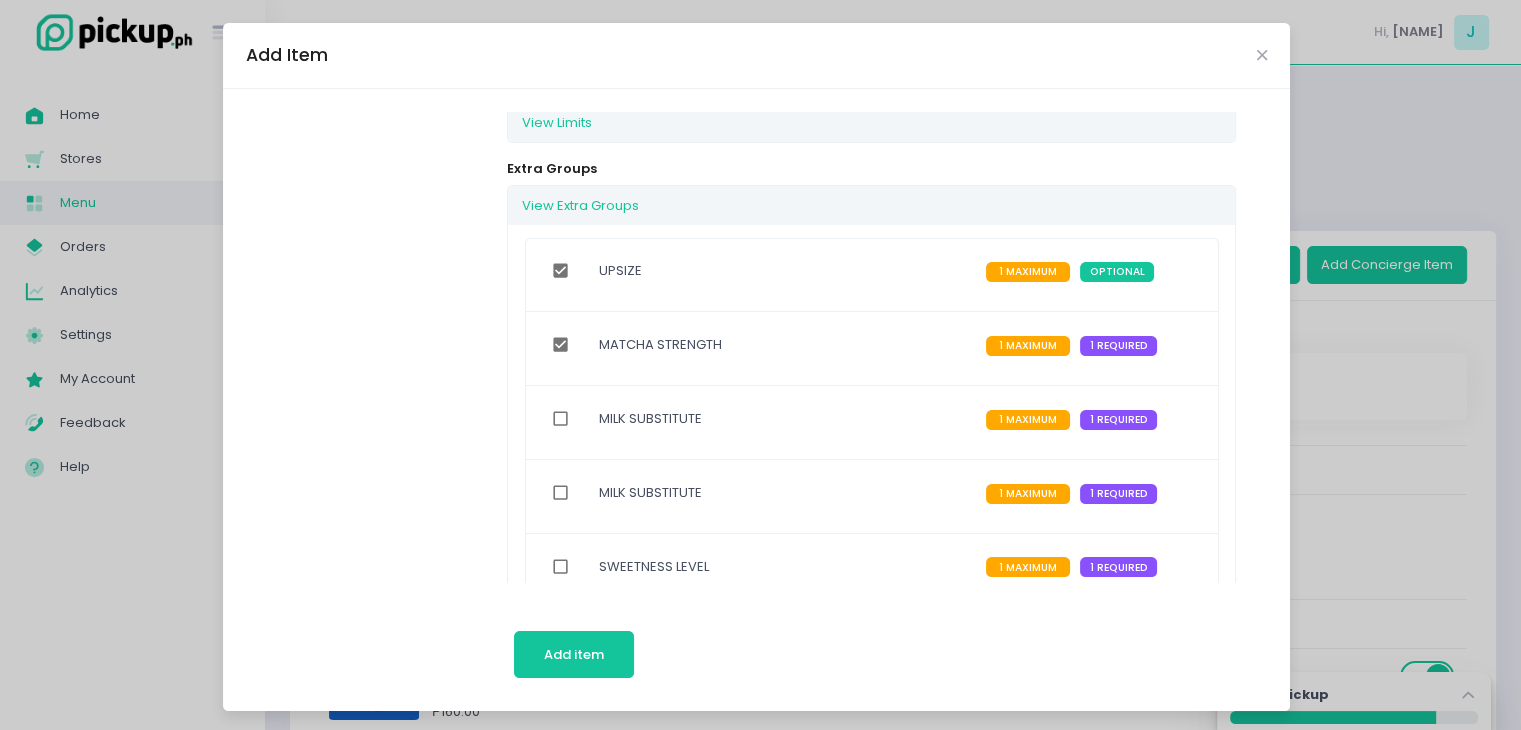 click at bounding box center (561, 419) 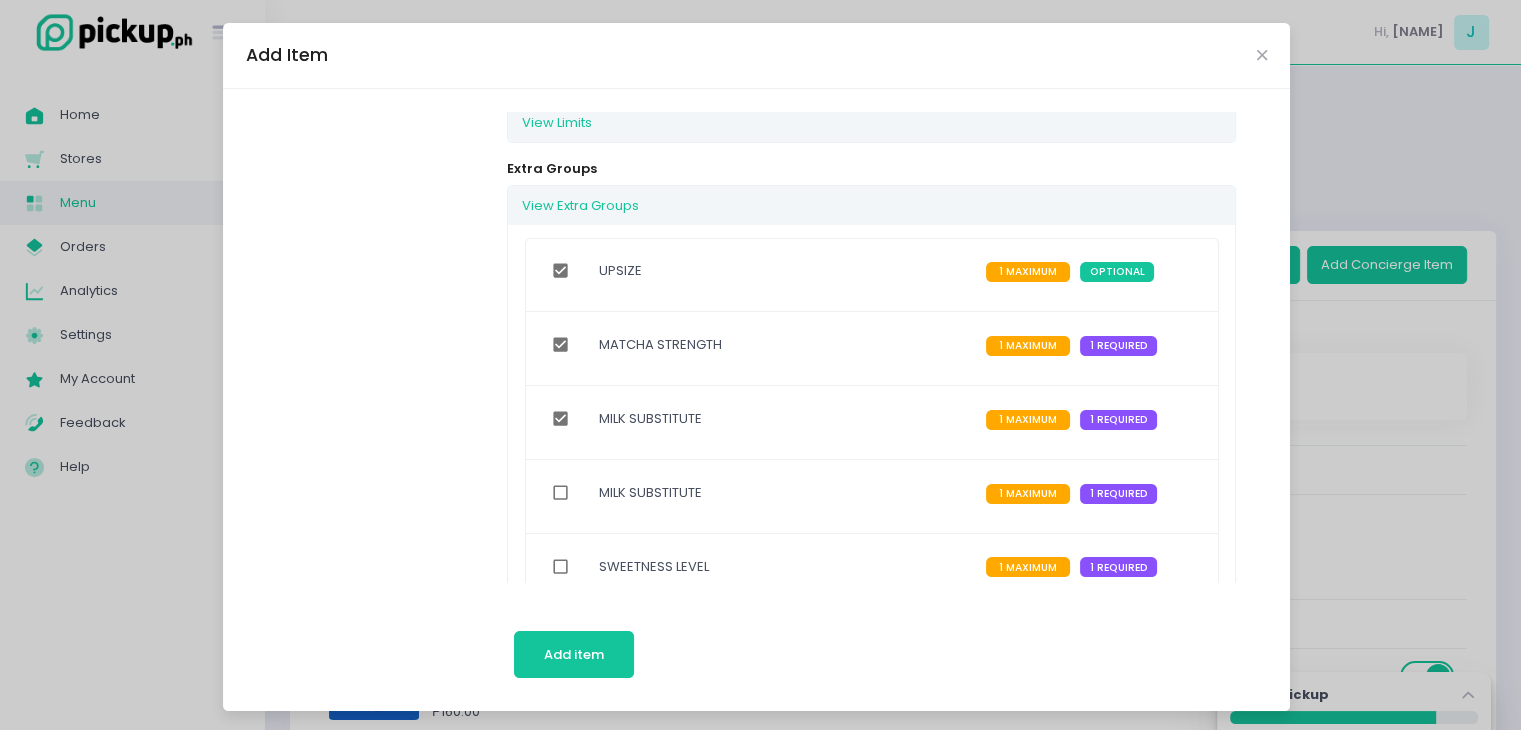 scroll, scrollTop: 600, scrollLeft: 0, axis: vertical 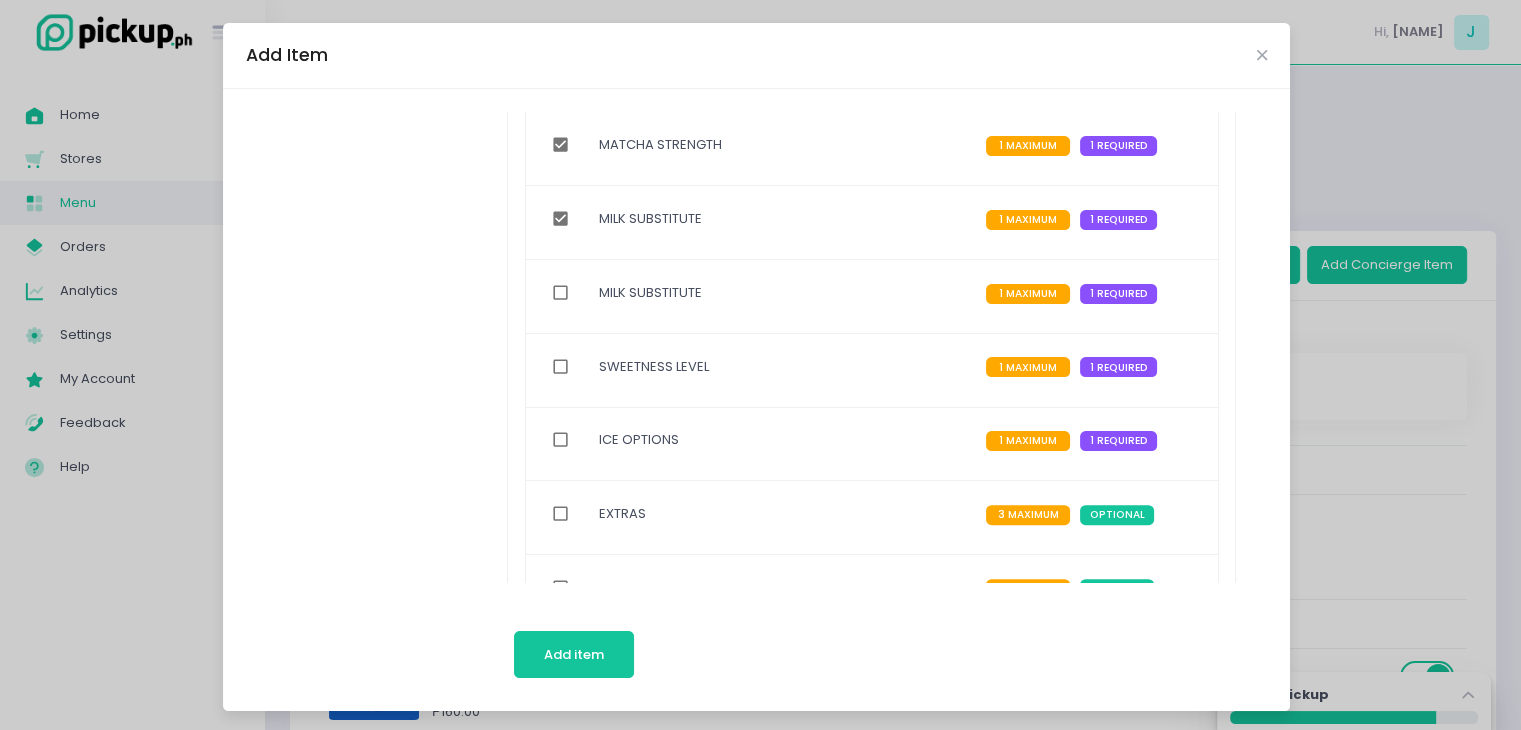 click at bounding box center [561, 367] 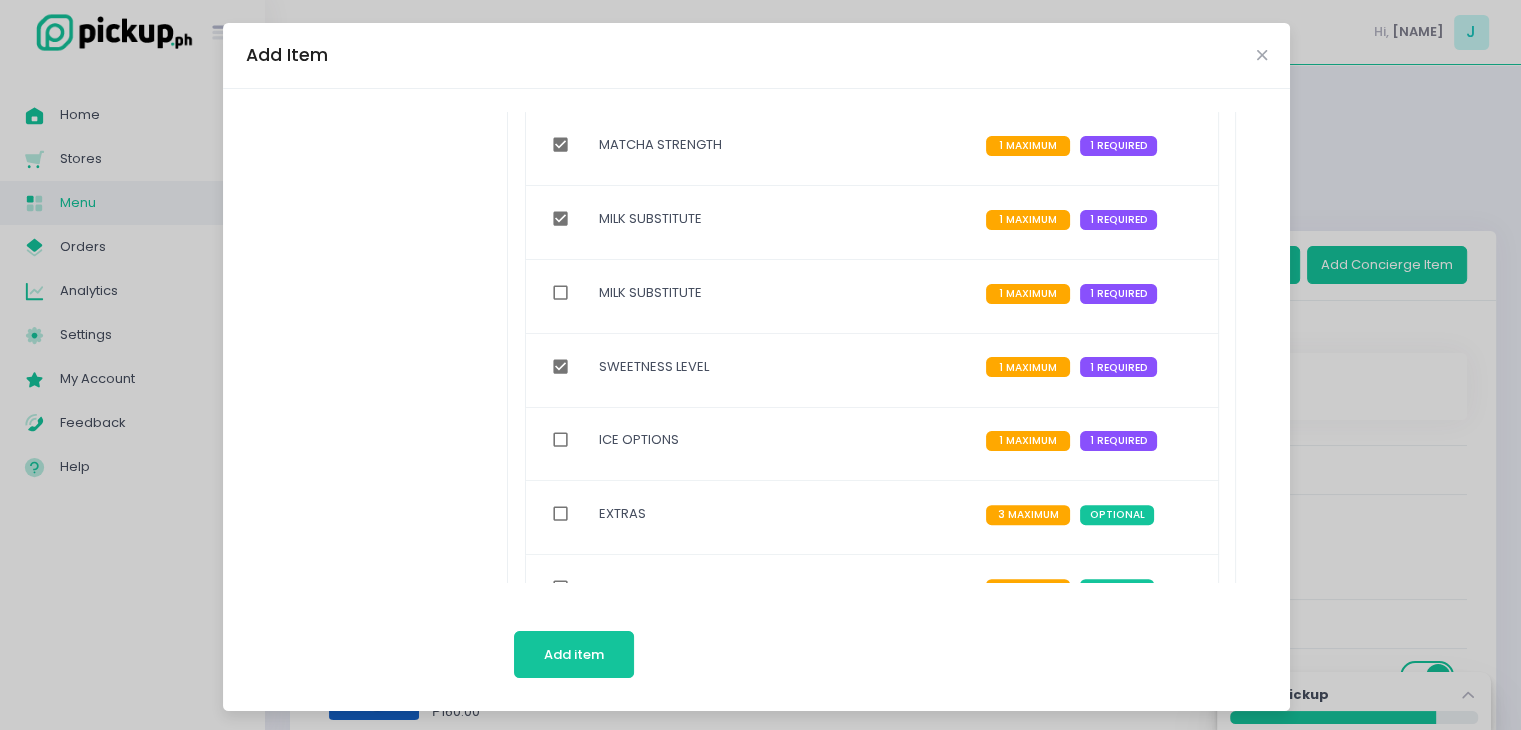 click at bounding box center (561, 440) 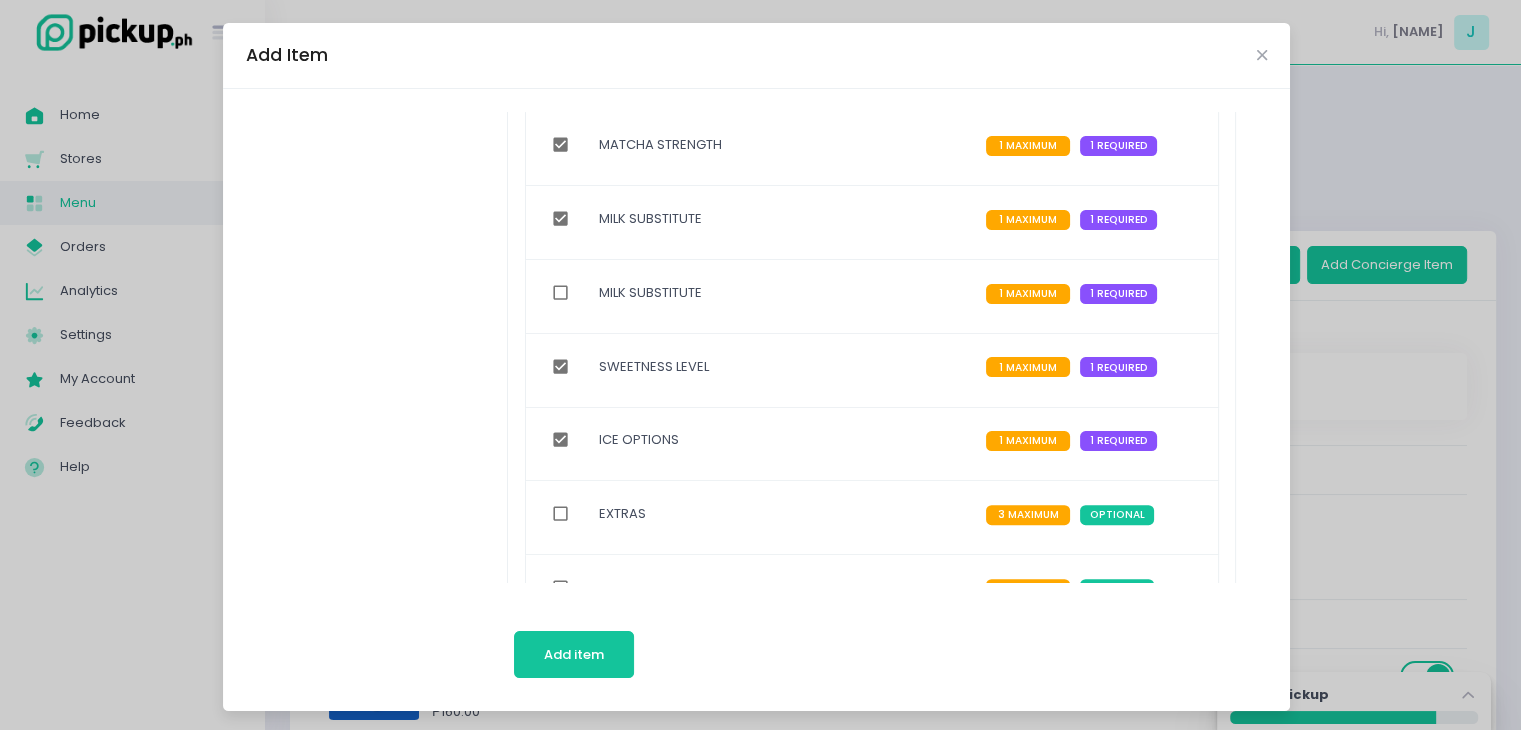 scroll, scrollTop: 700, scrollLeft: 0, axis: vertical 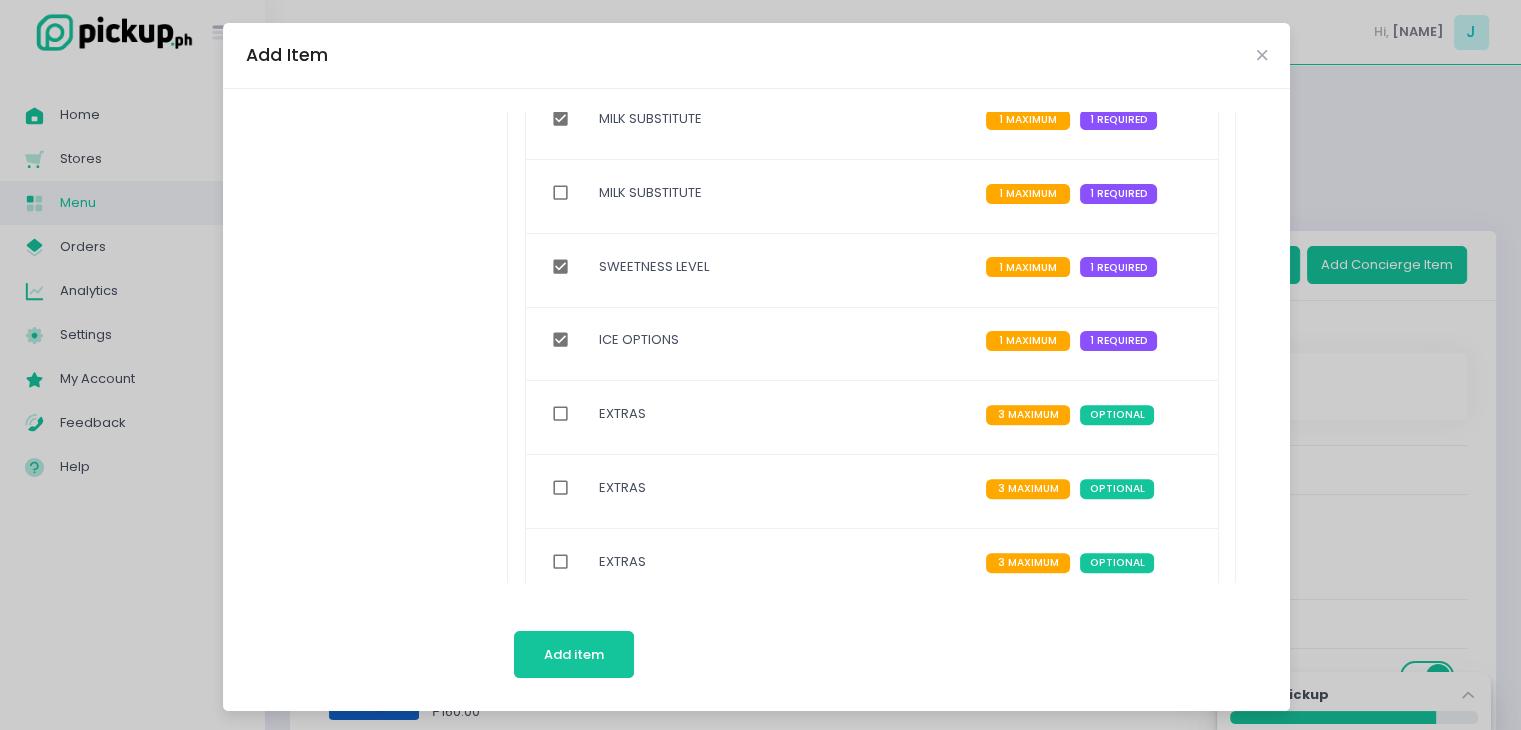 click at bounding box center (561, 414) 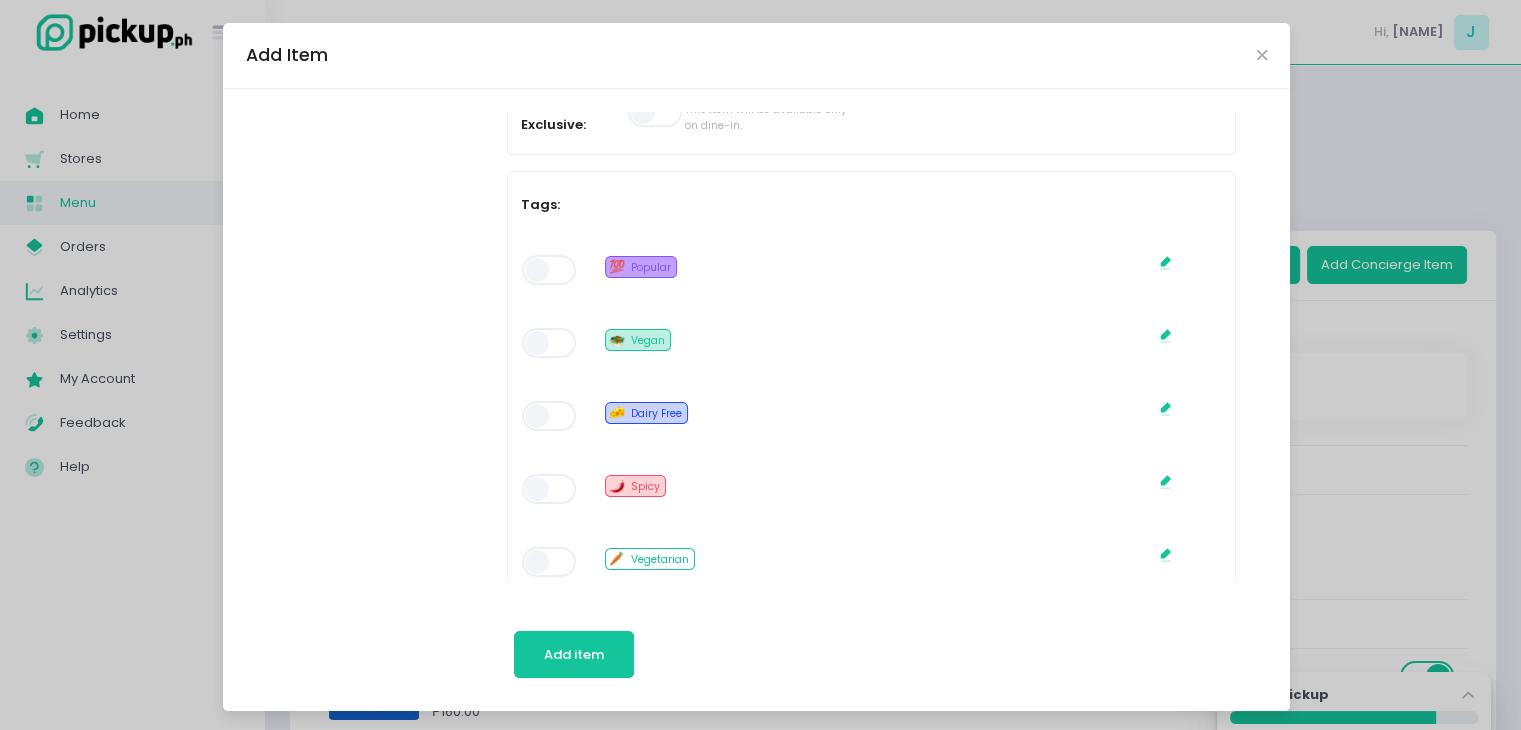 scroll, scrollTop: 2100, scrollLeft: 0, axis: vertical 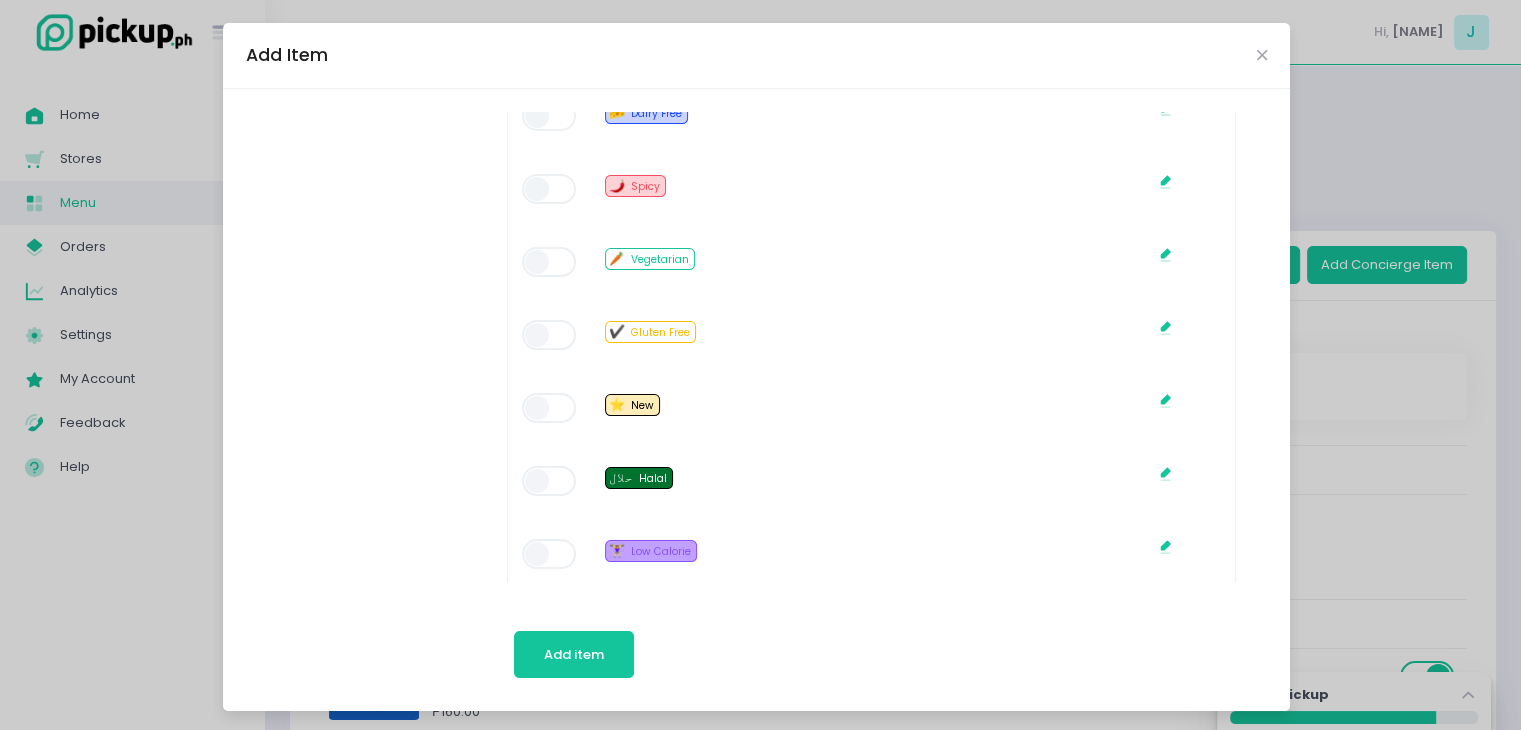 click at bounding box center [550, 408] 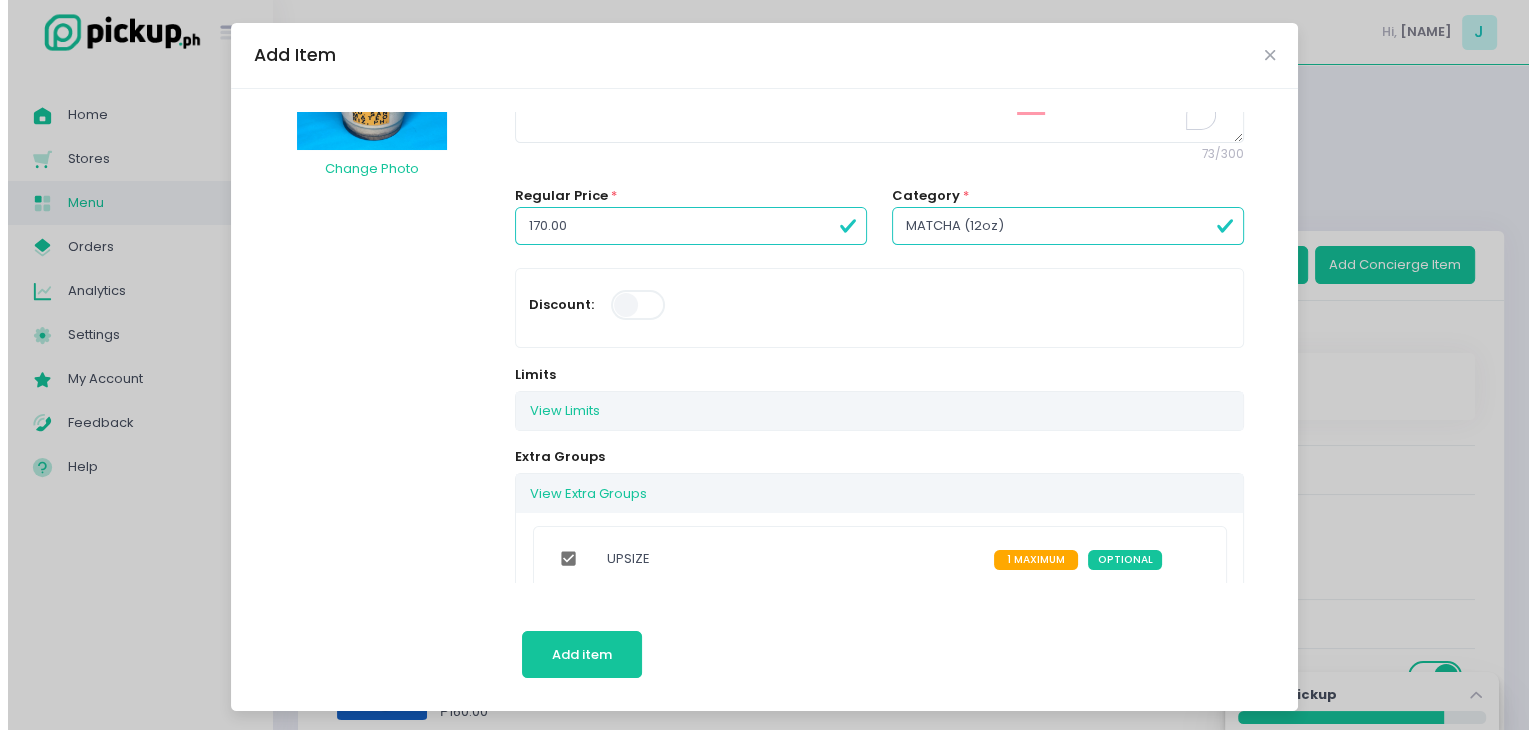 scroll, scrollTop: 0, scrollLeft: 0, axis: both 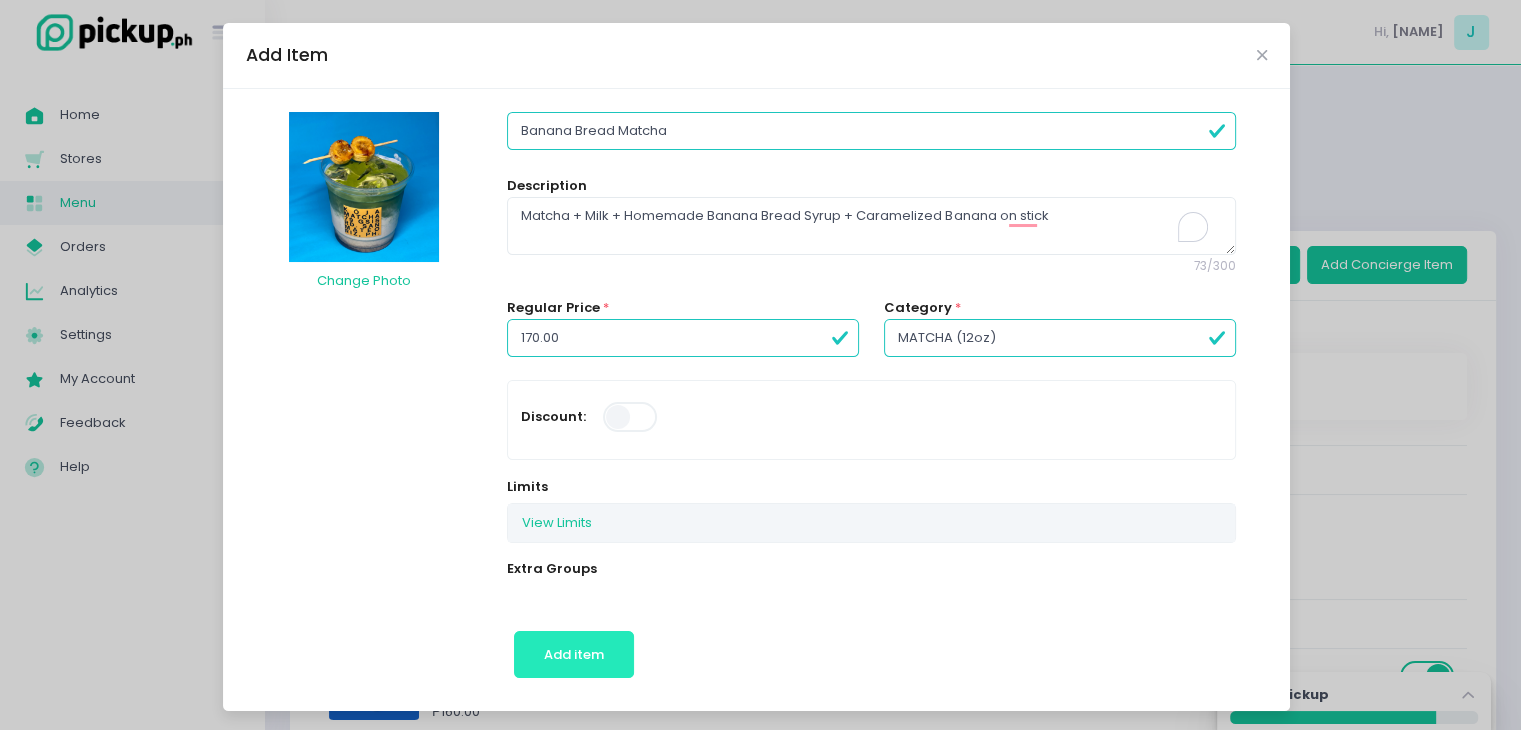 click on "Add item" at bounding box center (574, 654) 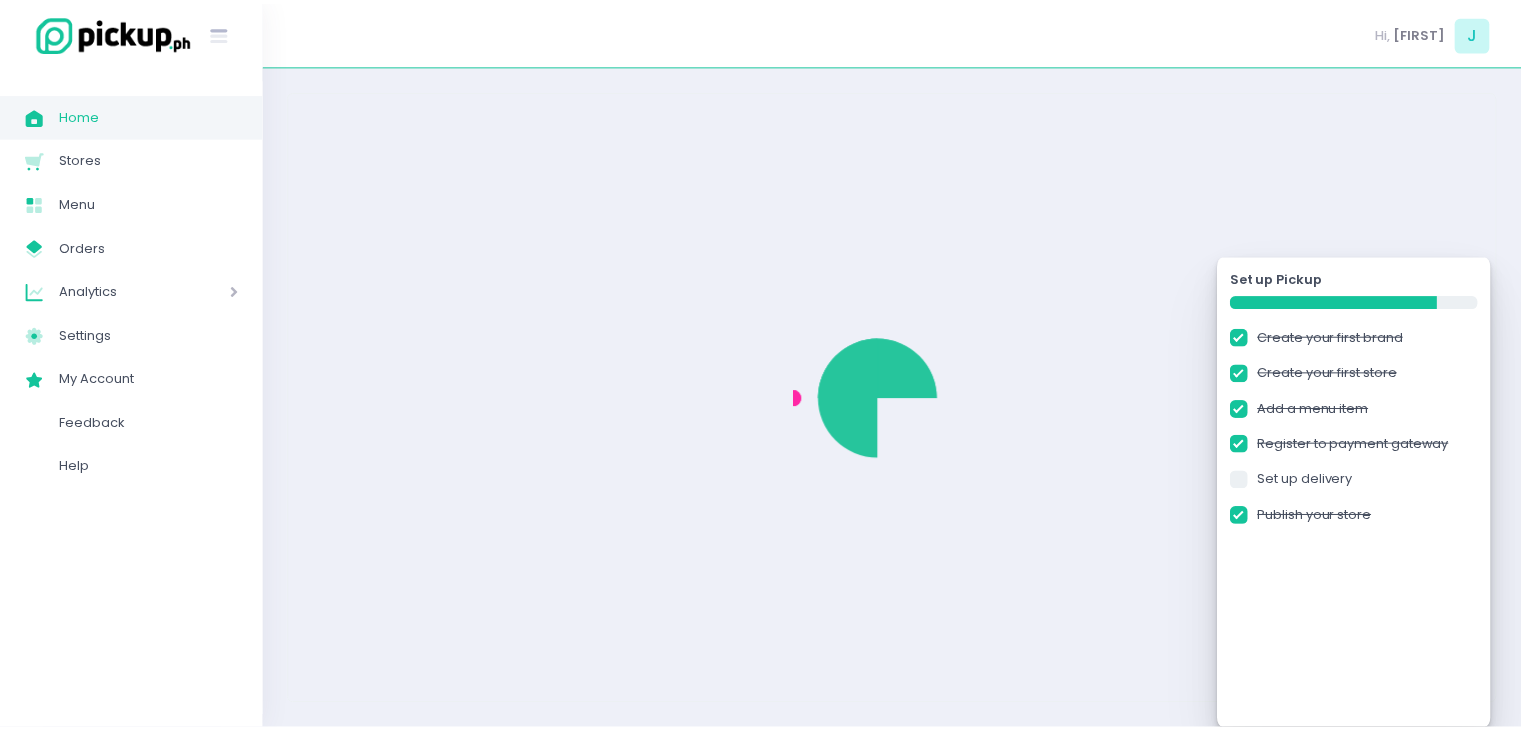 scroll, scrollTop: 0, scrollLeft: 0, axis: both 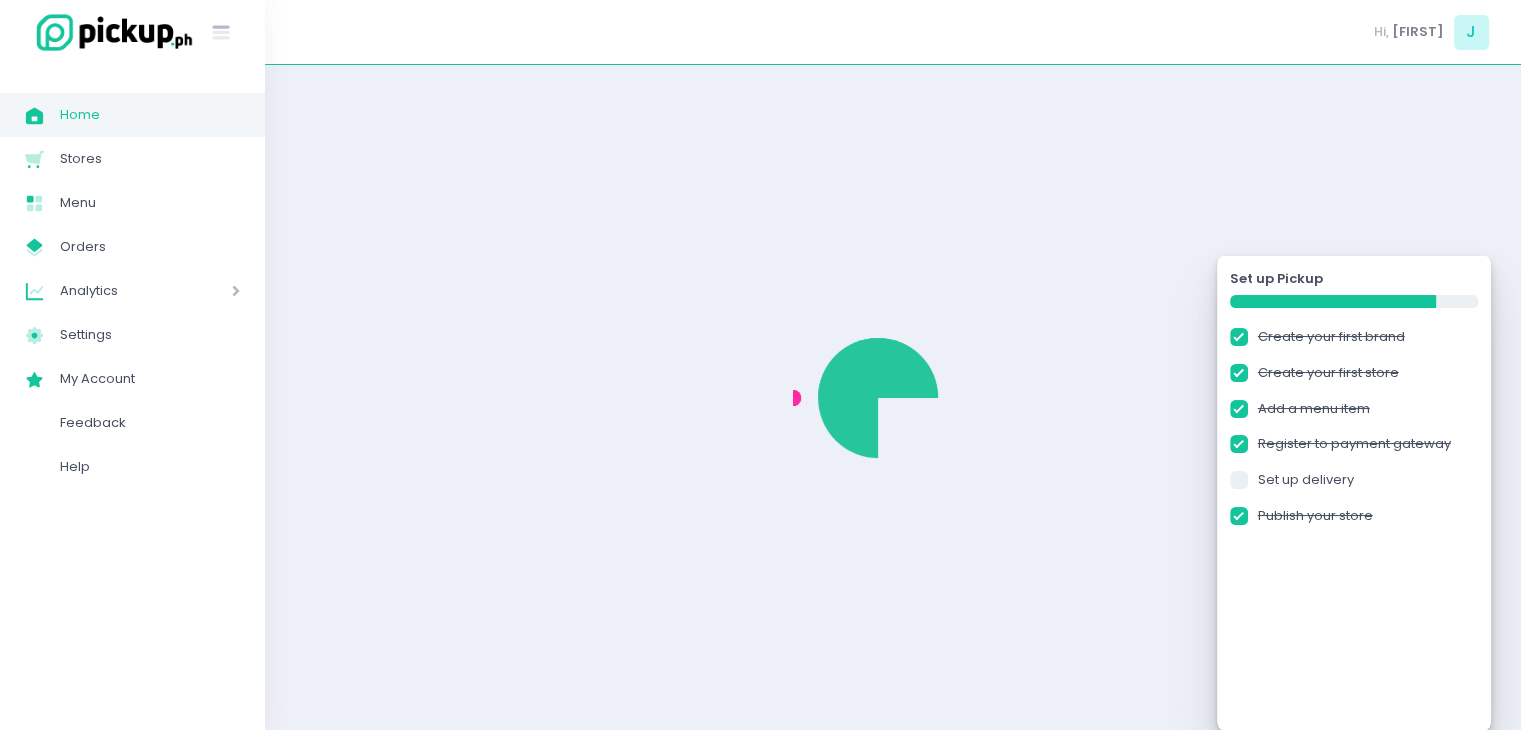checkbox on "true" 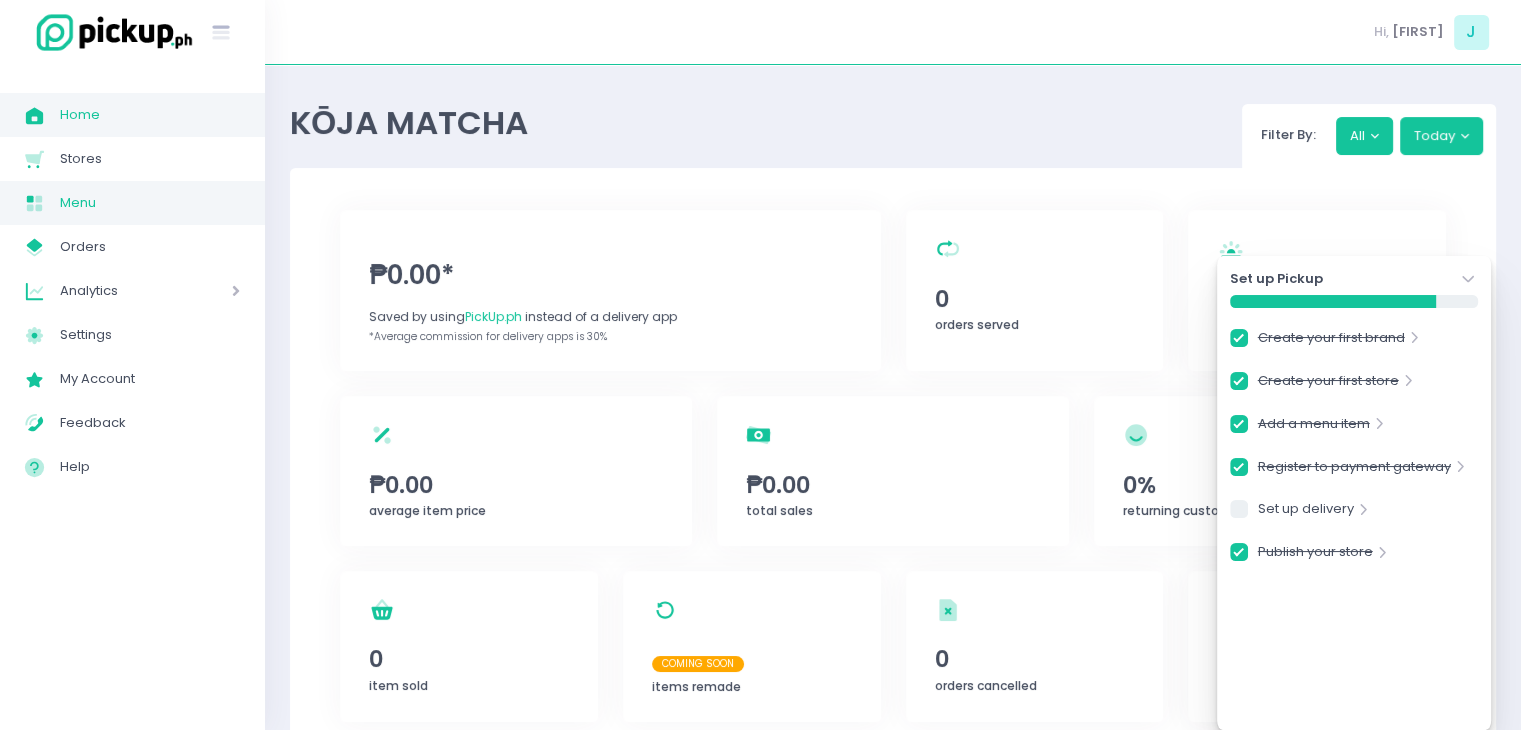 click on "Menu" at bounding box center [150, 203] 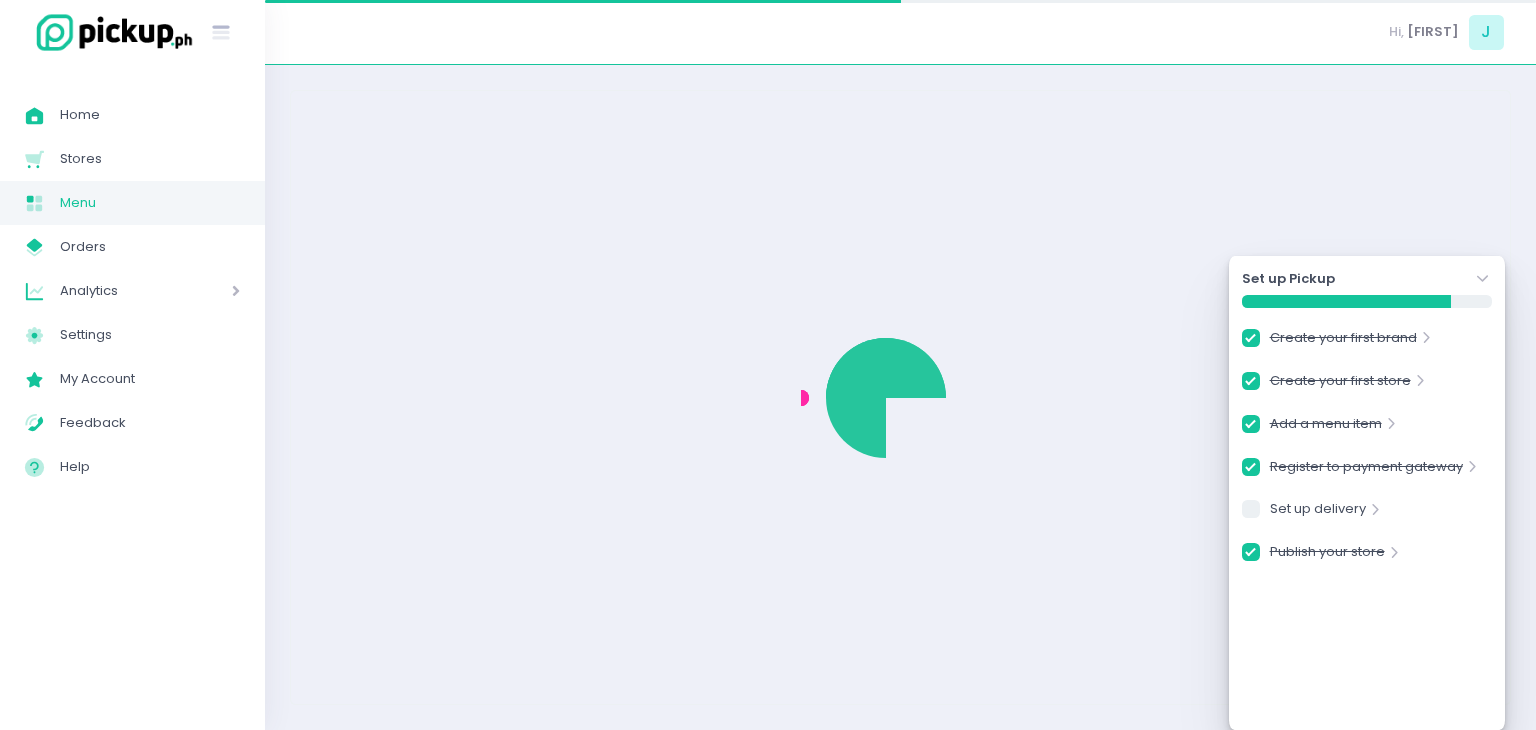 checkbox on "true" 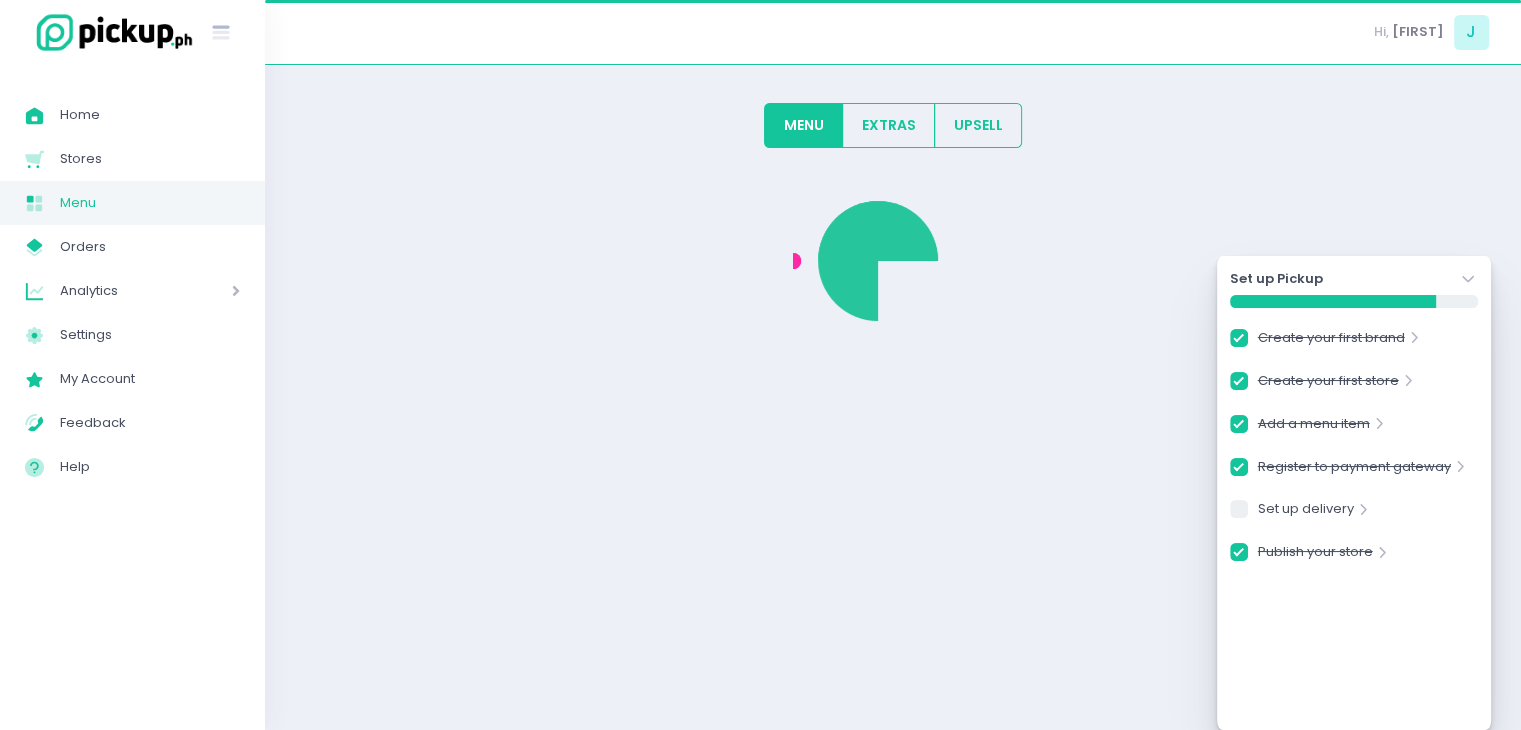 checkbox on "true" 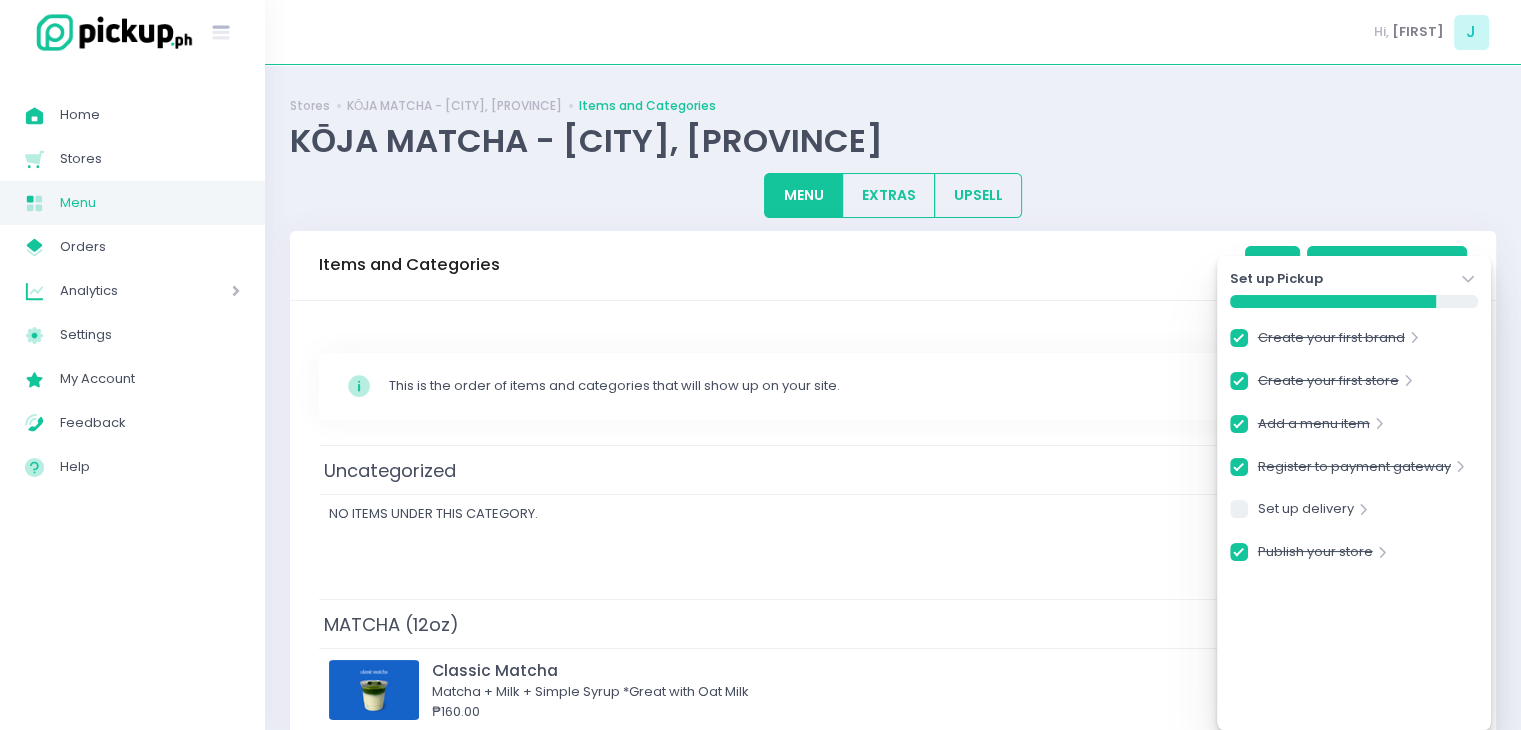 scroll, scrollTop: 300, scrollLeft: 0, axis: vertical 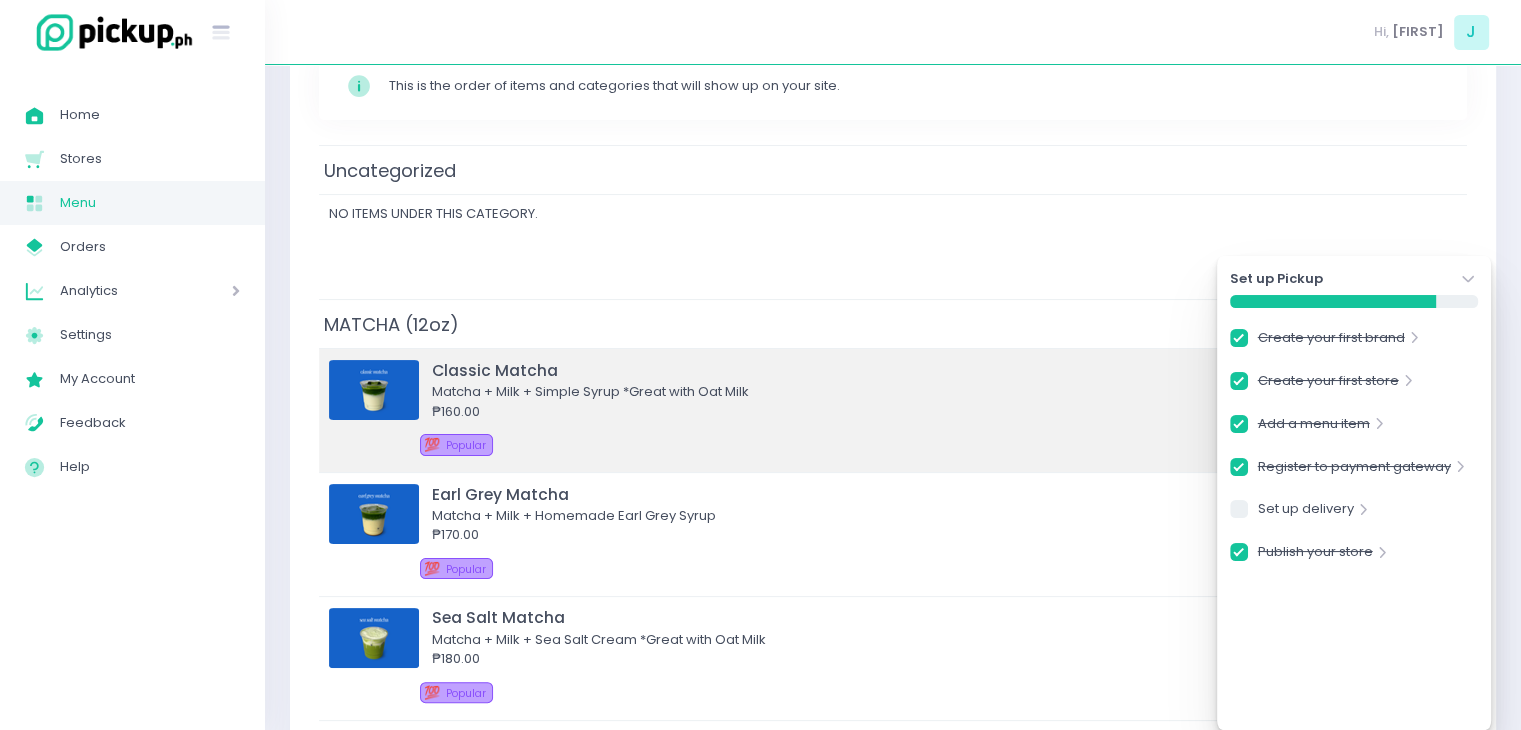 click on "Matcha + Milk + Simple Syrup
*Great with Oat Milk" at bounding box center [913, 392] 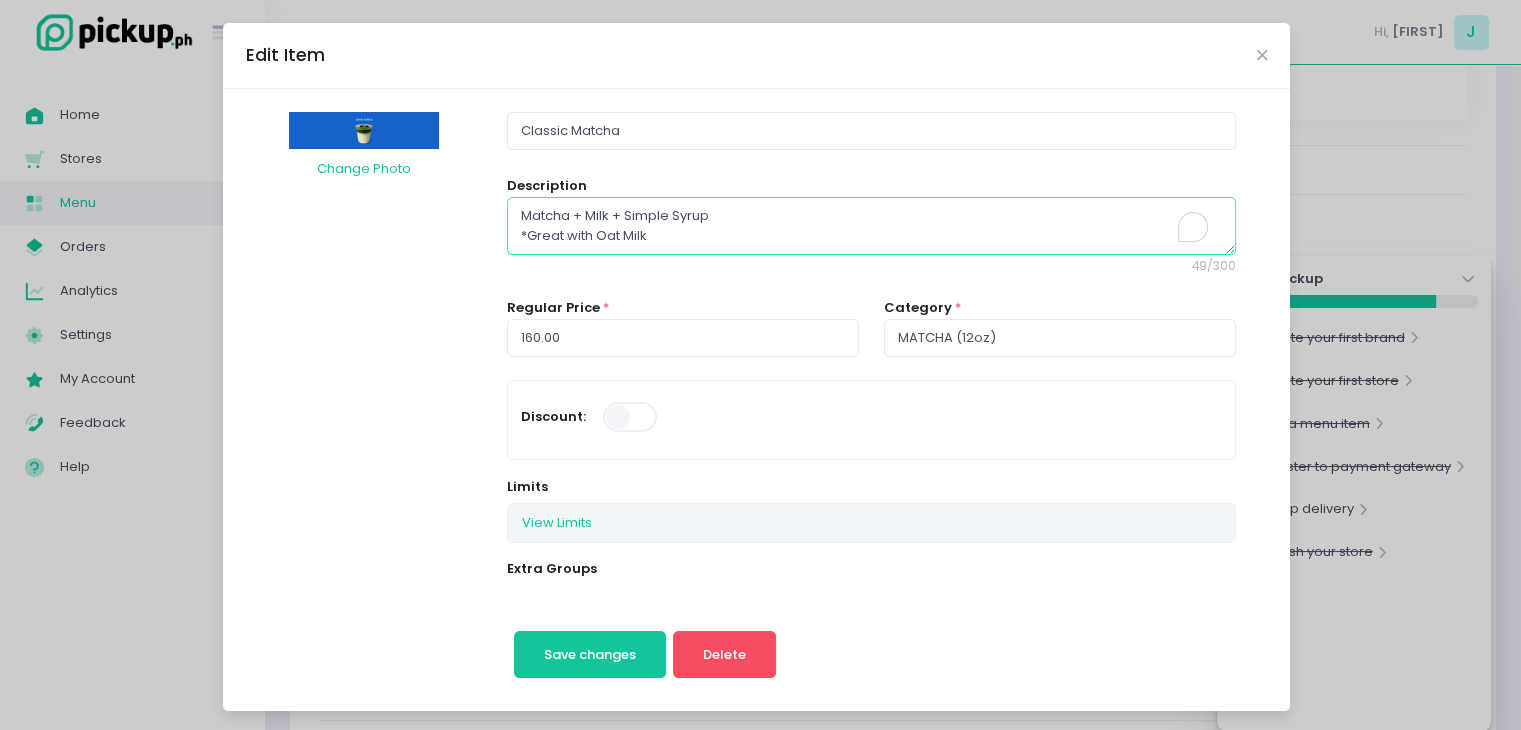 drag, startPoint x: 720, startPoint y: 216, endPoint x: 505, endPoint y: 221, distance: 215.05814 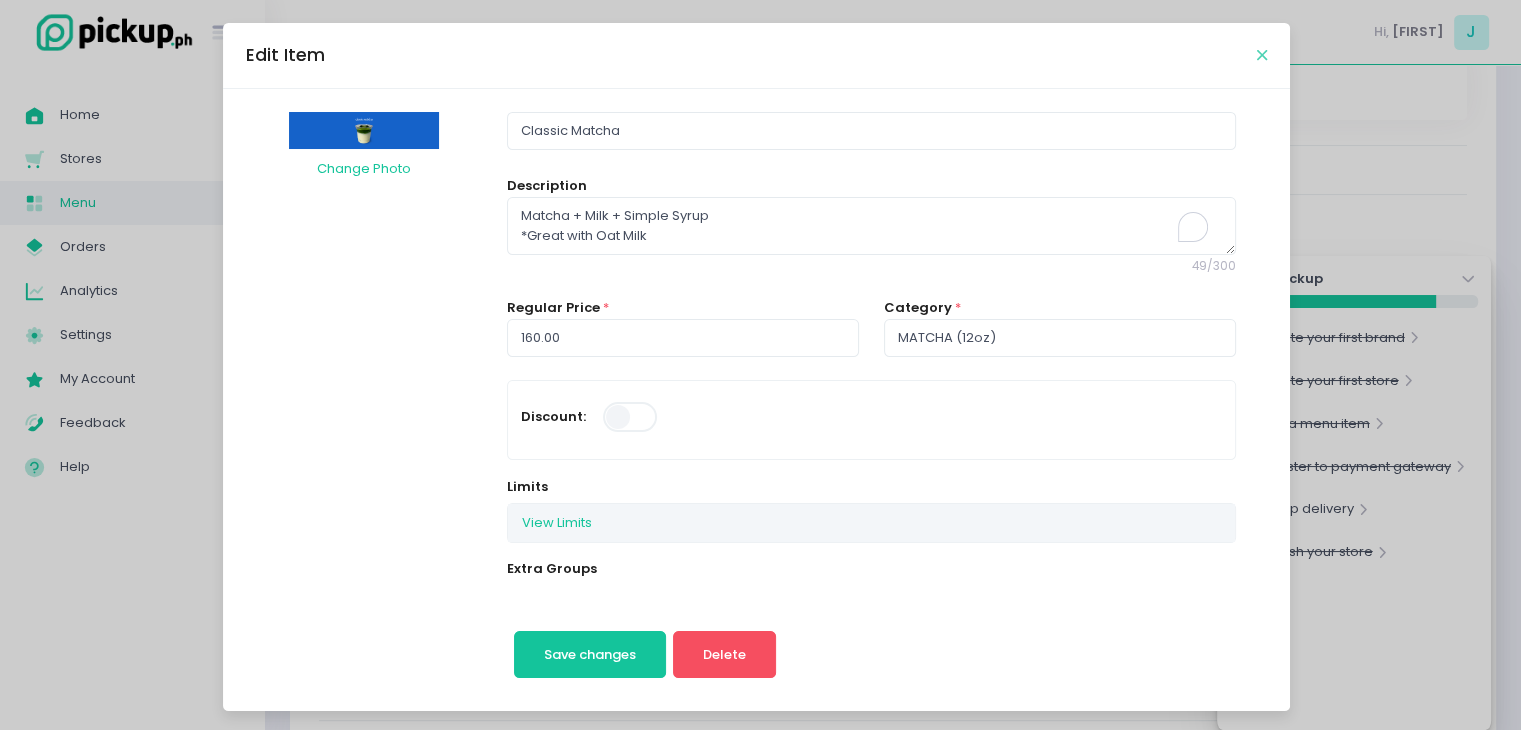 click at bounding box center [1262, 55] 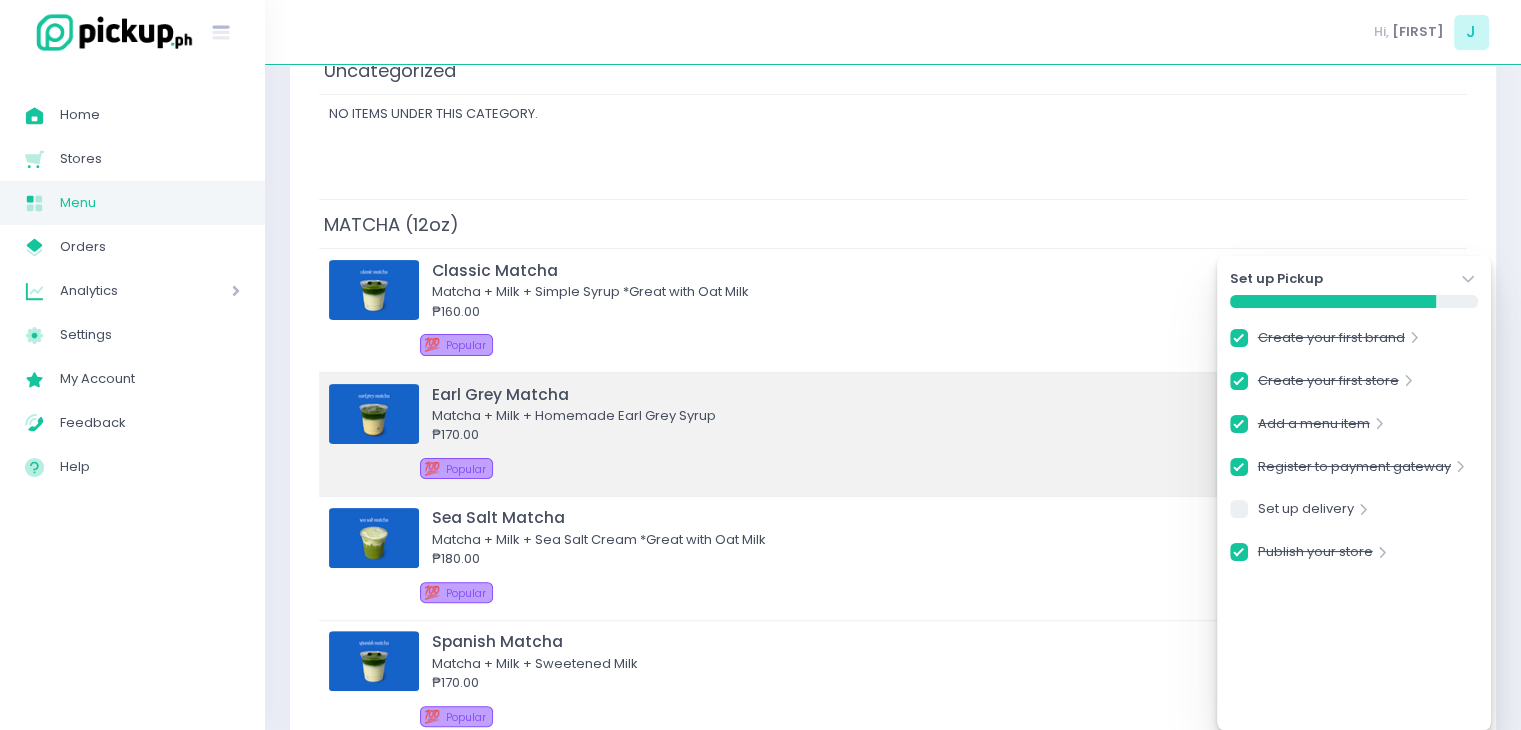 scroll, scrollTop: 500, scrollLeft: 0, axis: vertical 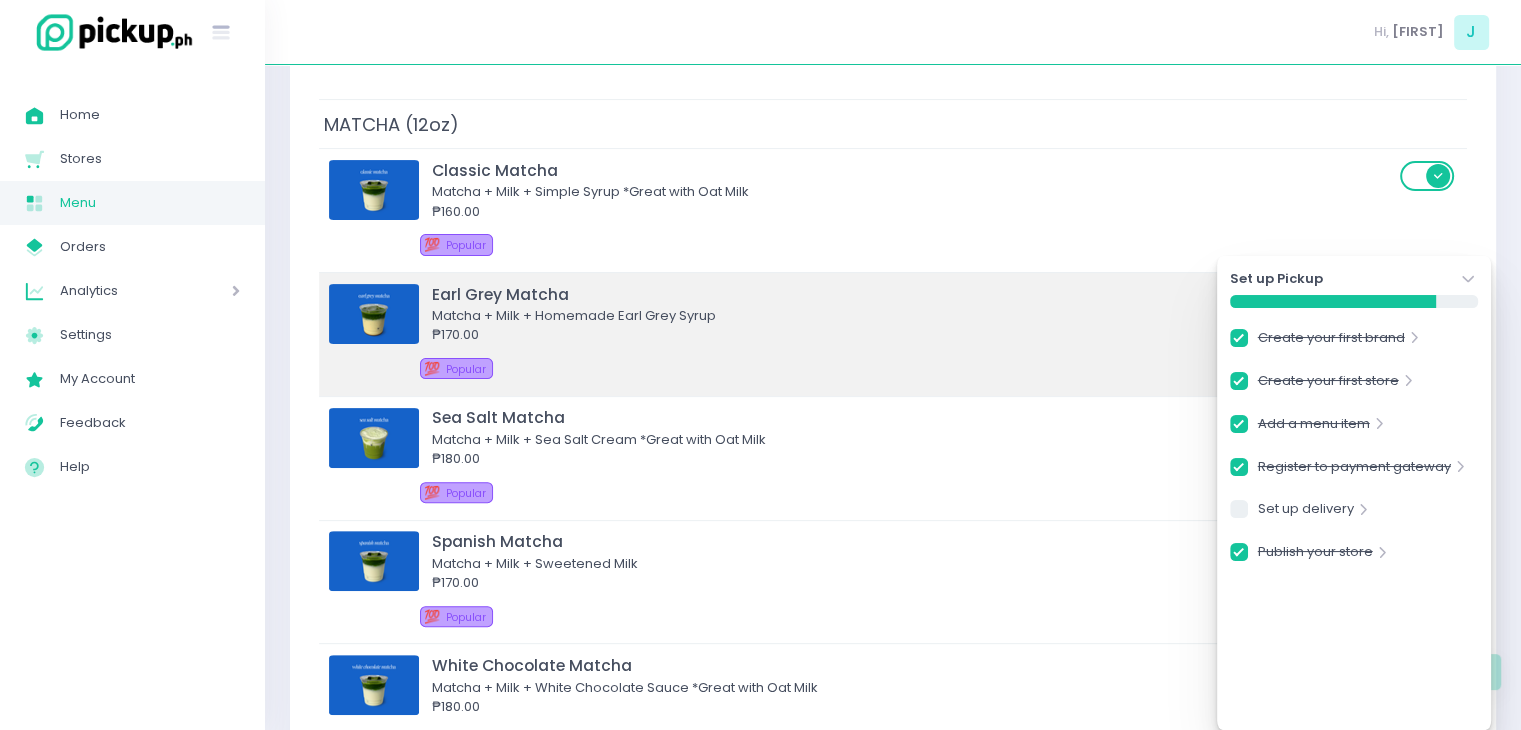 click on "₱170.00" at bounding box center [913, 335] 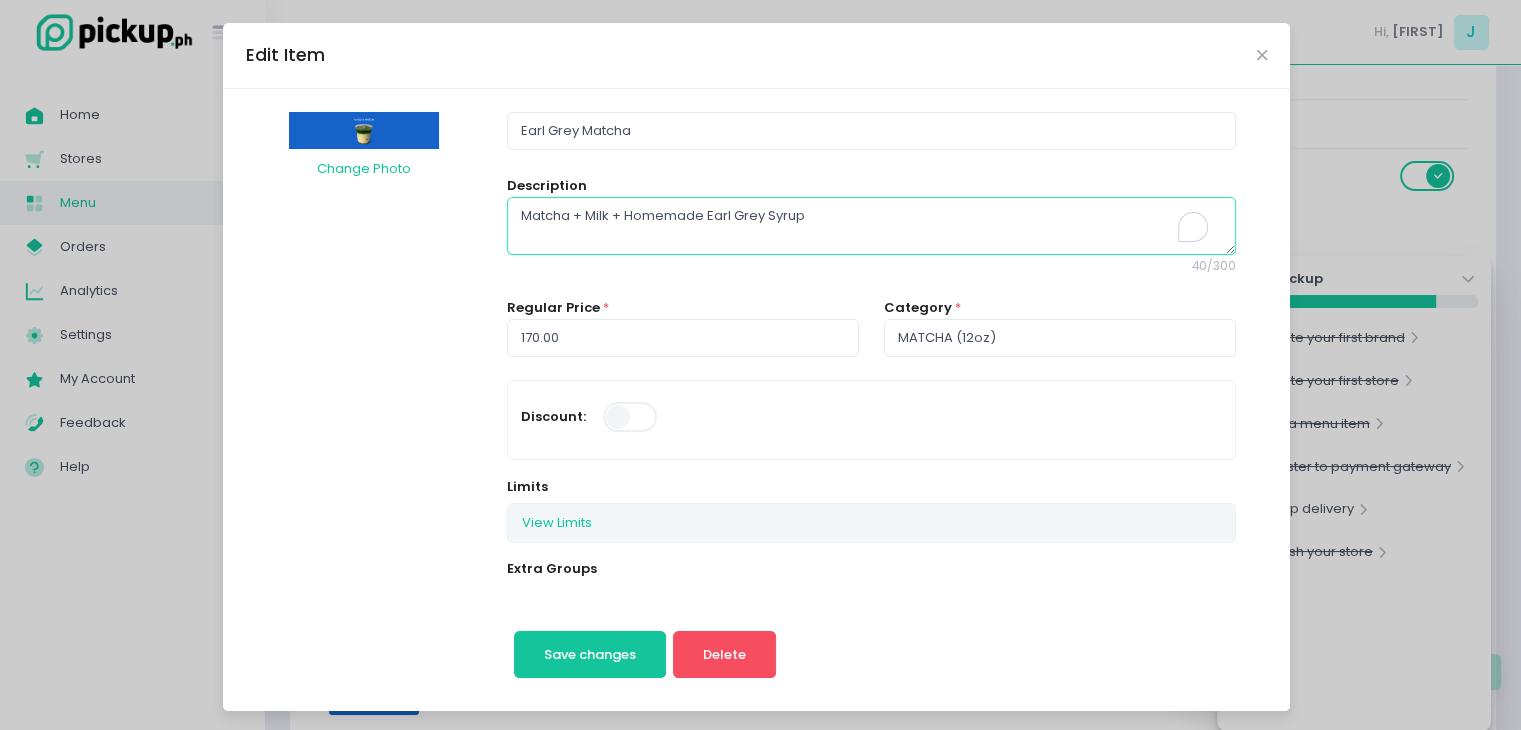 drag, startPoint x: 872, startPoint y: 214, endPoint x: 365, endPoint y: 214, distance: 507 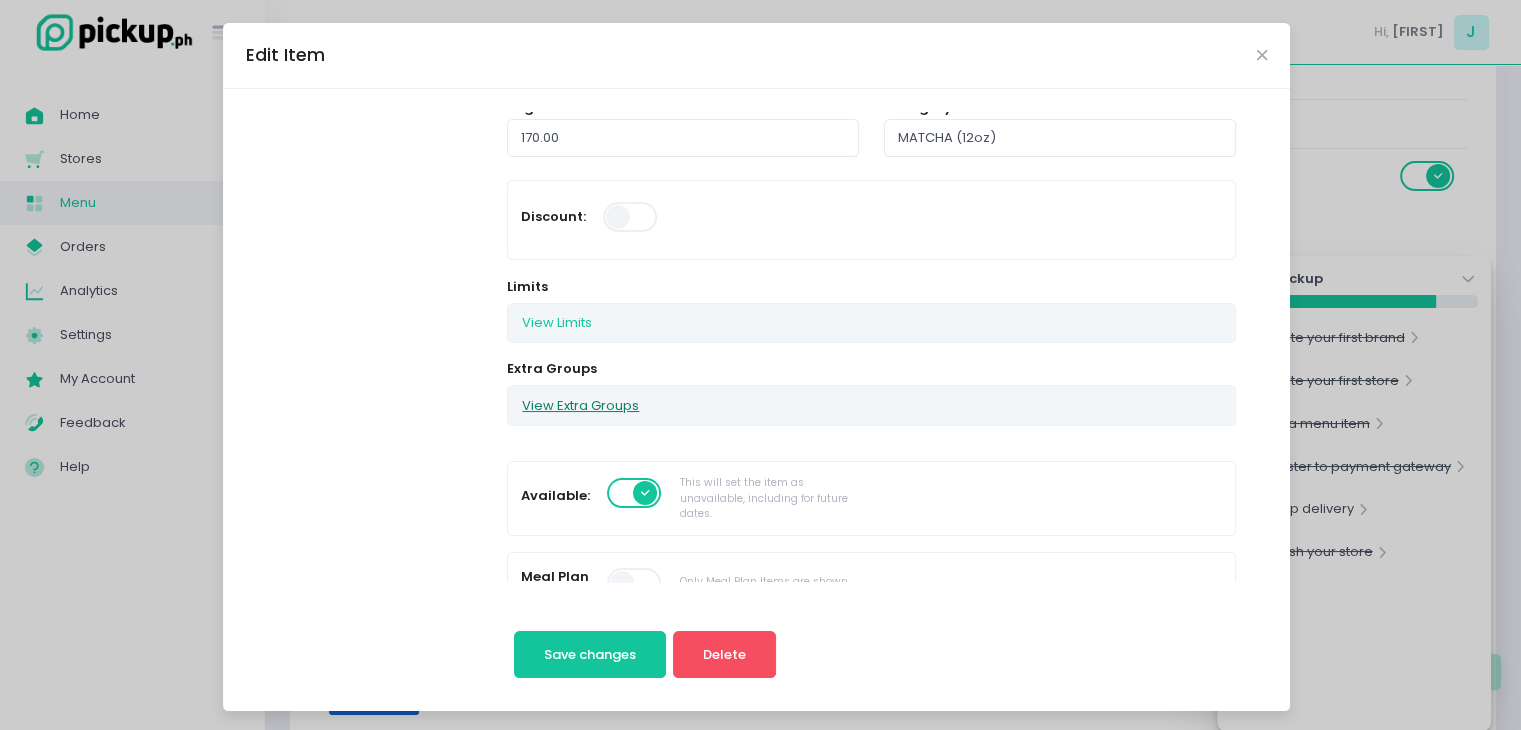 click on "View Extra Groups" at bounding box center (580, 405) 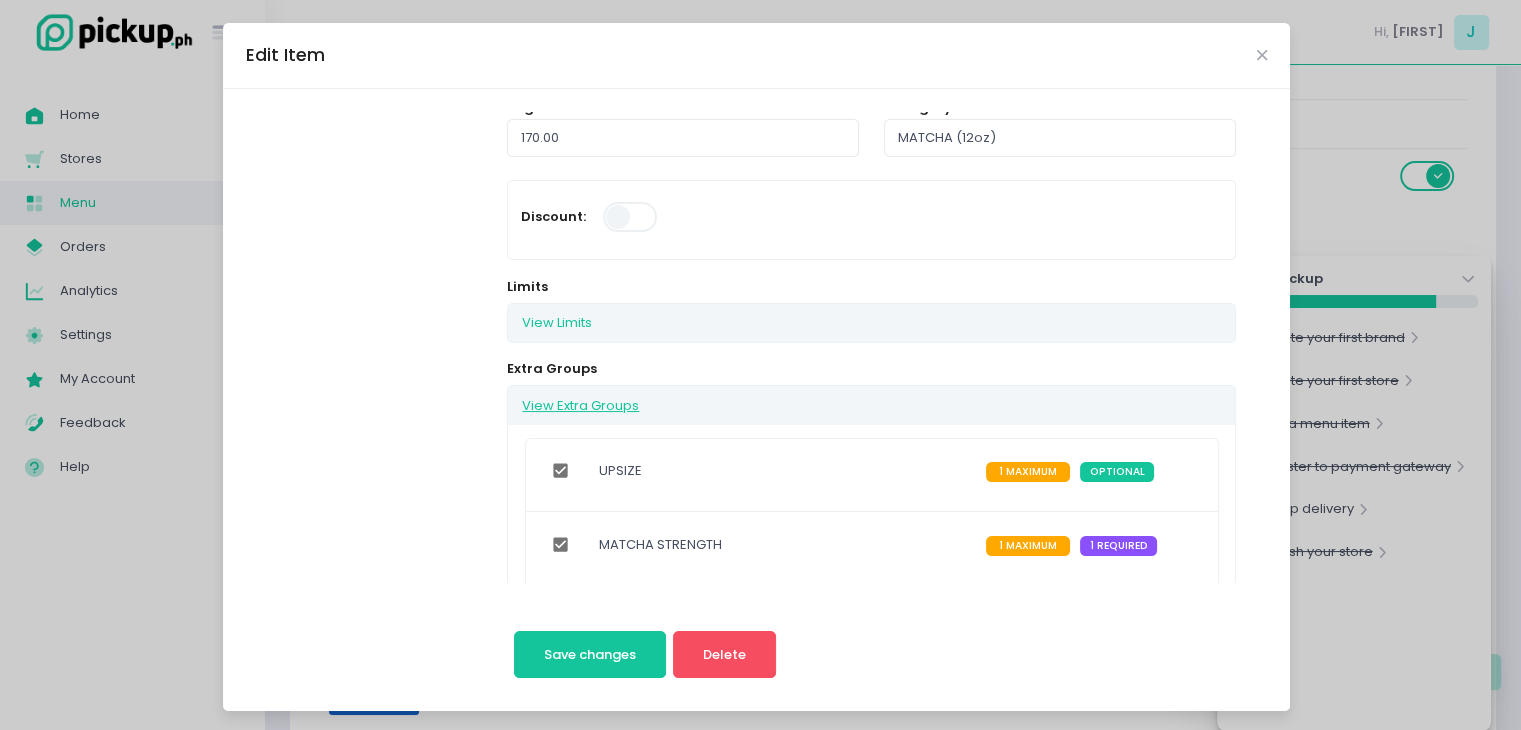 scroll, scrollTop: 500, scrollLeft: 0, axis: vertical 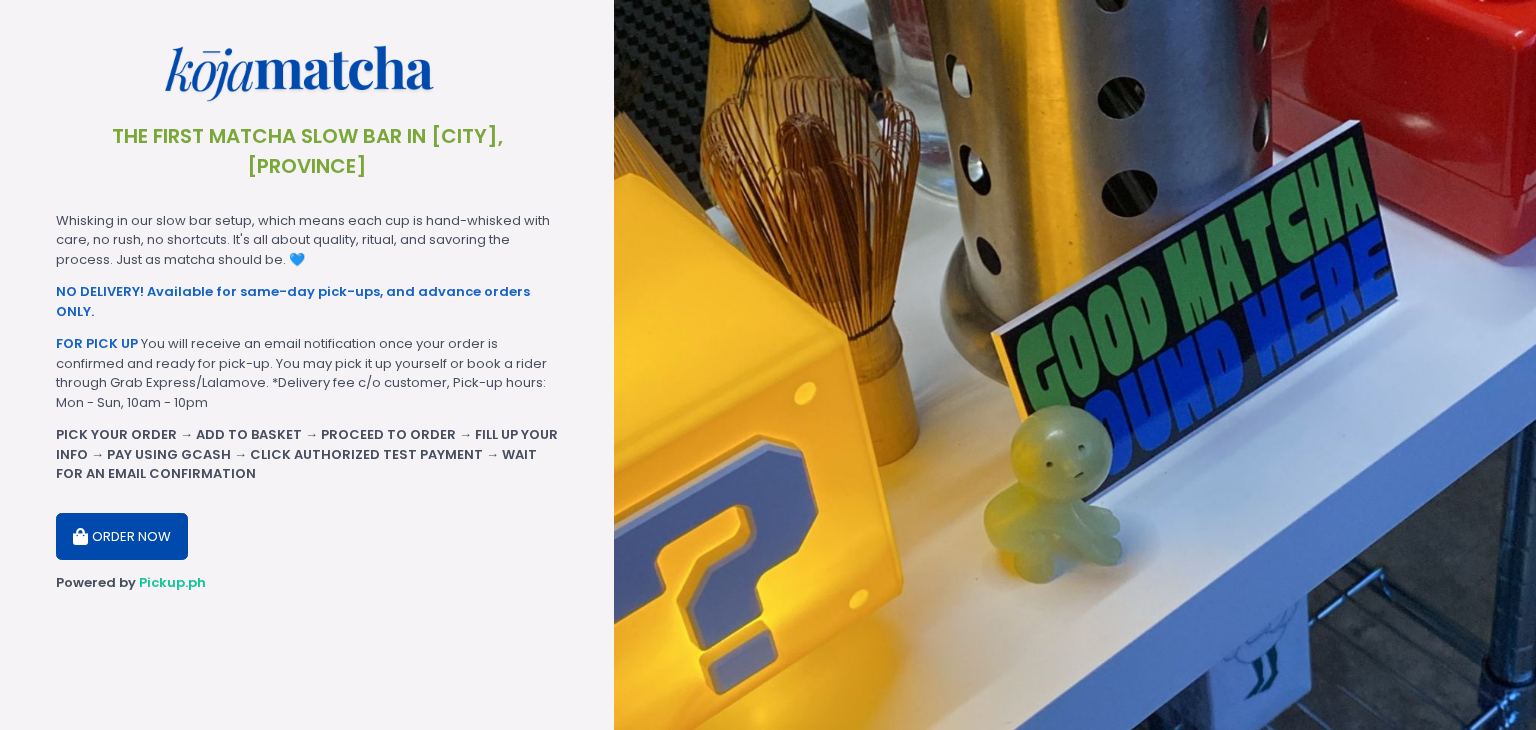 click on "ORDER NOW" at bounding box center [122, 537] 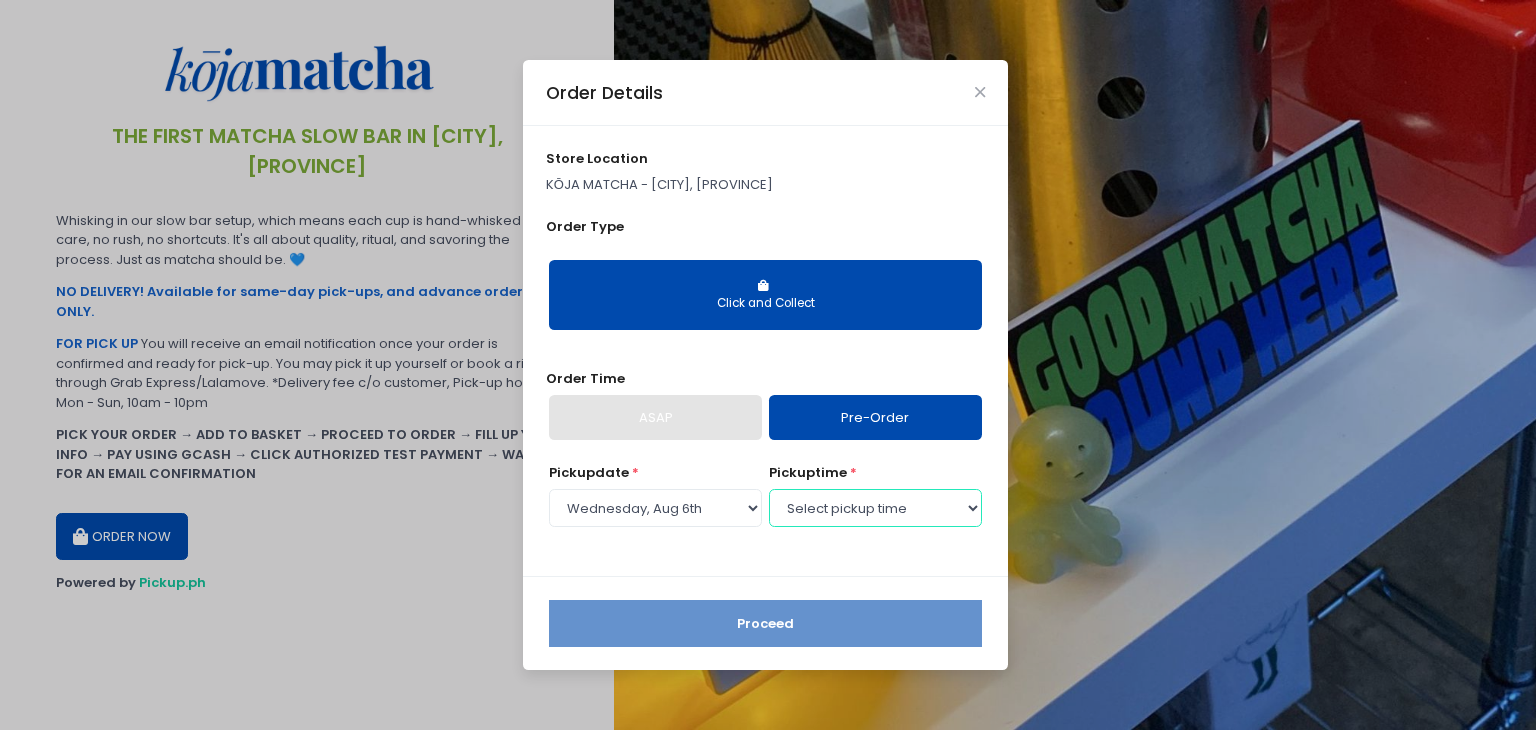 click on "Select pickup time 10:00 AM - 10:30 AM 10:30 AM - 11:00 AM 11:00 AM - 11:30 AM 11:30 AM - 12:00 PM 12:00 PM - 12:30 PM 12:30 PM - 01:00 PM 01:00 PM - 01:30 PM 01:30 PM - 02:00 PM 02:00 PM - 02:30 PM 02:30 PM - 03:00 PM 03:00 PM - 03:30 PM 03:30 PM - 04:00 PM 04:00 PM - 04:30 PM 04:30 PM - 05:00 PM 05:00 PM - 05:30 PM 05:30 PM - 06:00 PM 06:00 PM - 06:30 PM 06:30 PM - 07:00 PM 07:00 PM - 07:30 PM 07:30 PM - 08:00 PM 08:00 PM - 08:30 PM 08:30 PM - 09:00 PM 09:00 PM - 09:30 PM 09:30 PM - 10:00 PM 10:00 PM - 10:30 PM 10:30 PM - 11:00 PM" at bounding box center [875, 508] 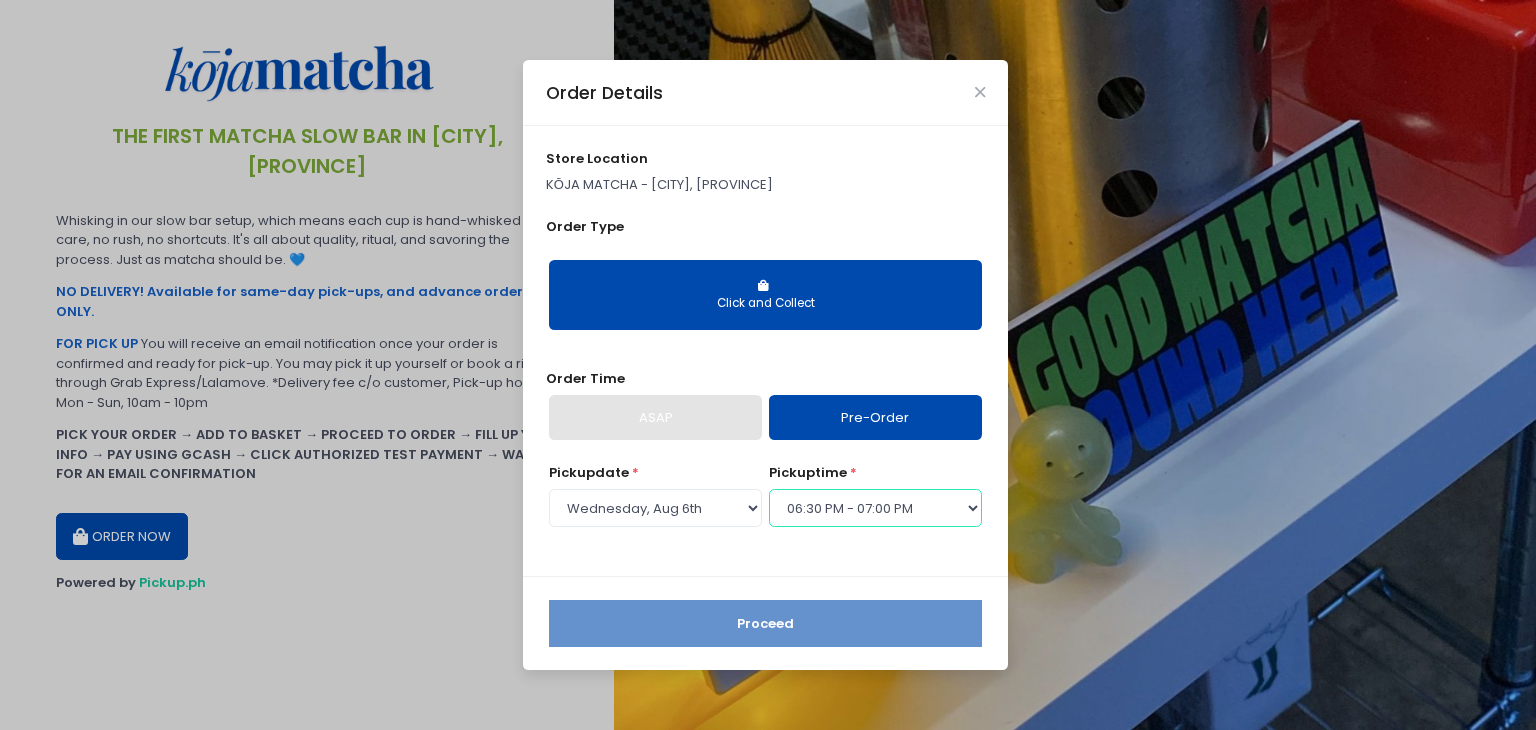 click on "Select pickup time 10:00 AM - 10:30 AM 10:30 AM - 11:00 AM 11:00 AM - 11:30 AM 11:30 AM - 12:00 PM 12:00 PM - 12:30 PM 12:30 PM - 01:00 PM 01:00 PM - 01:30 PM 01:30 PM - 02:00 PM 02:00 PM - 02:30 PM 02:30 PM - 03:00 PM 03:00 PM - 03:30 PM 03:30 PM - 04:00 PM 04:00 PM - 04:30 PM 04:30 PM - 05:00 PM 05:00 PM - 05:30 PM 05:30 PM - 06:00 PM 06:00 PM - 06:30 PM 06:30 PM - 07:00 PM 07:00 PM - 07:30 PM 07:30 PM - 08:00 PM 08:00 PM - 08:30 PM 08:30 PM - 09:00 PM 09:00 PM - 09:30 PM 09:30 PM - 10:00 PM 10:00 PM - 10:30 PM 10:30 PM - 11:00 PM" at bounding box center [875, 508] 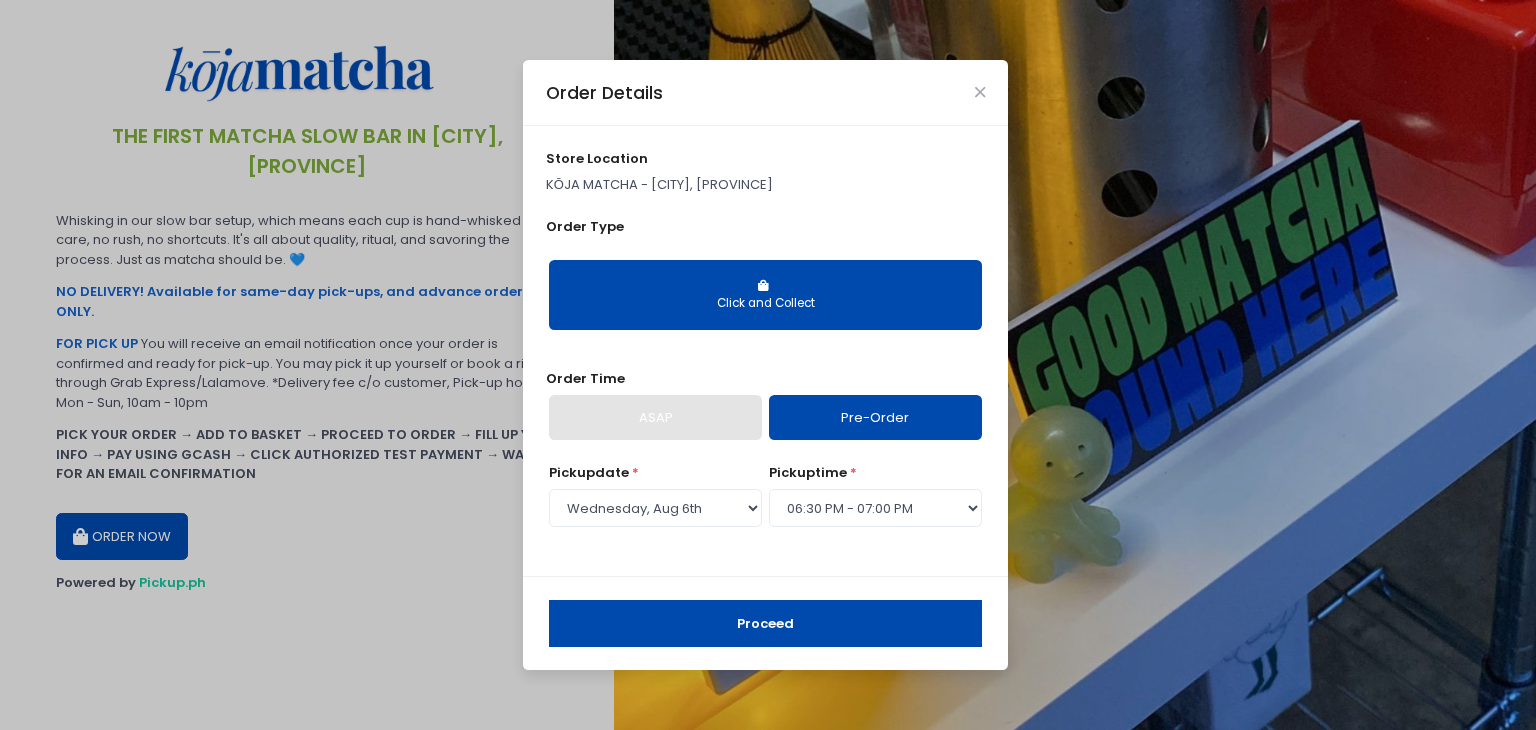 click on "Proceed" at bounding box center (765, 623) 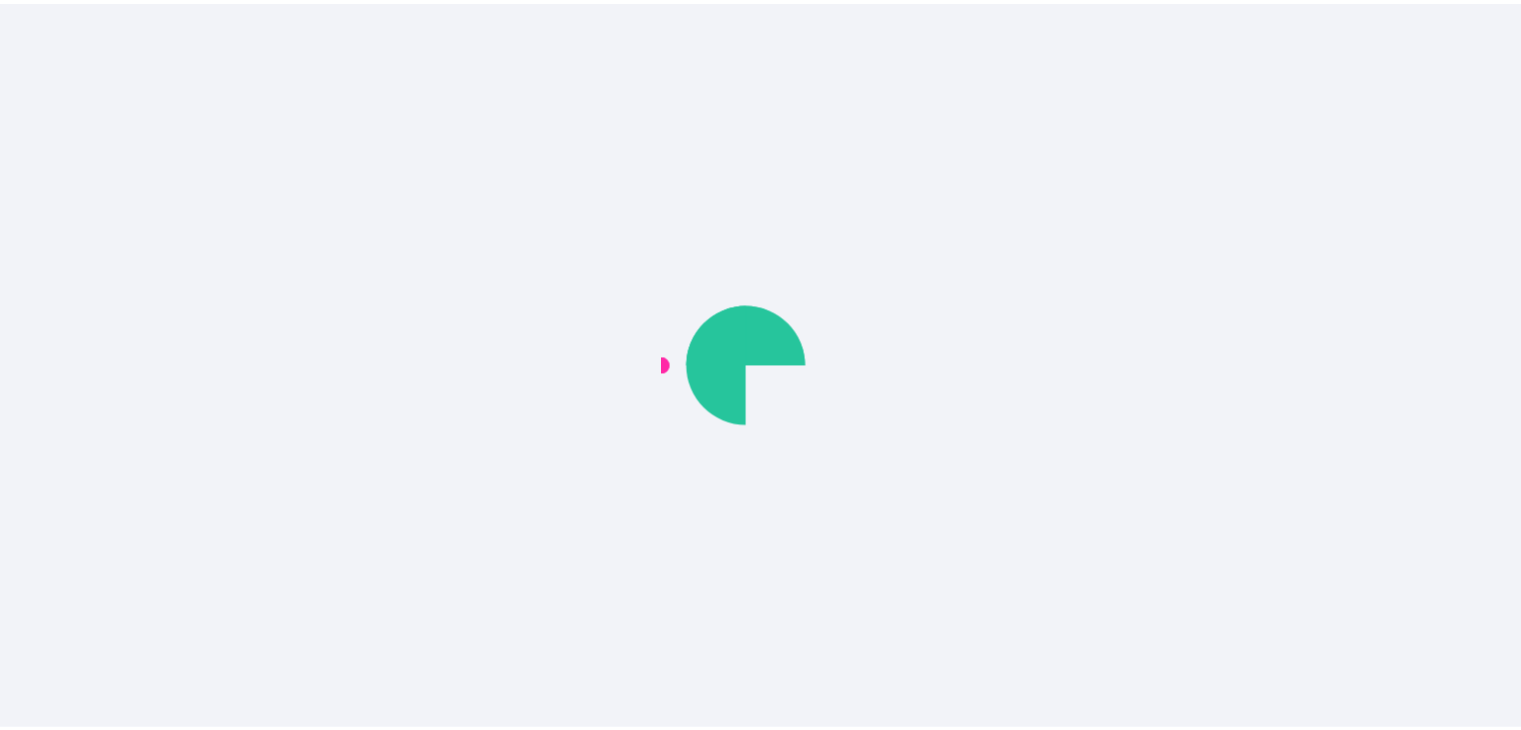 scroll, scrollTop: 0, scrollLeft: 0, axis: both 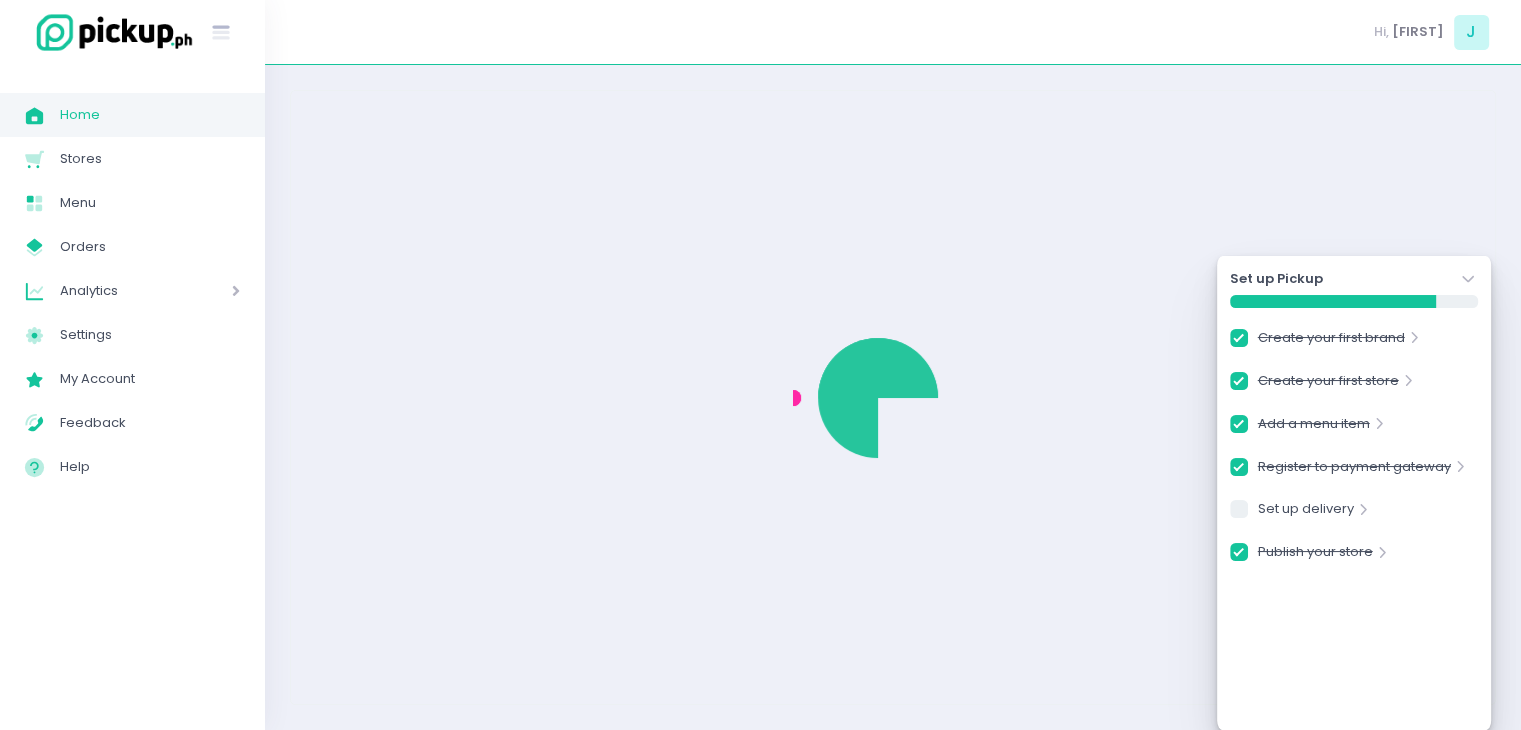 checkbox on "true" 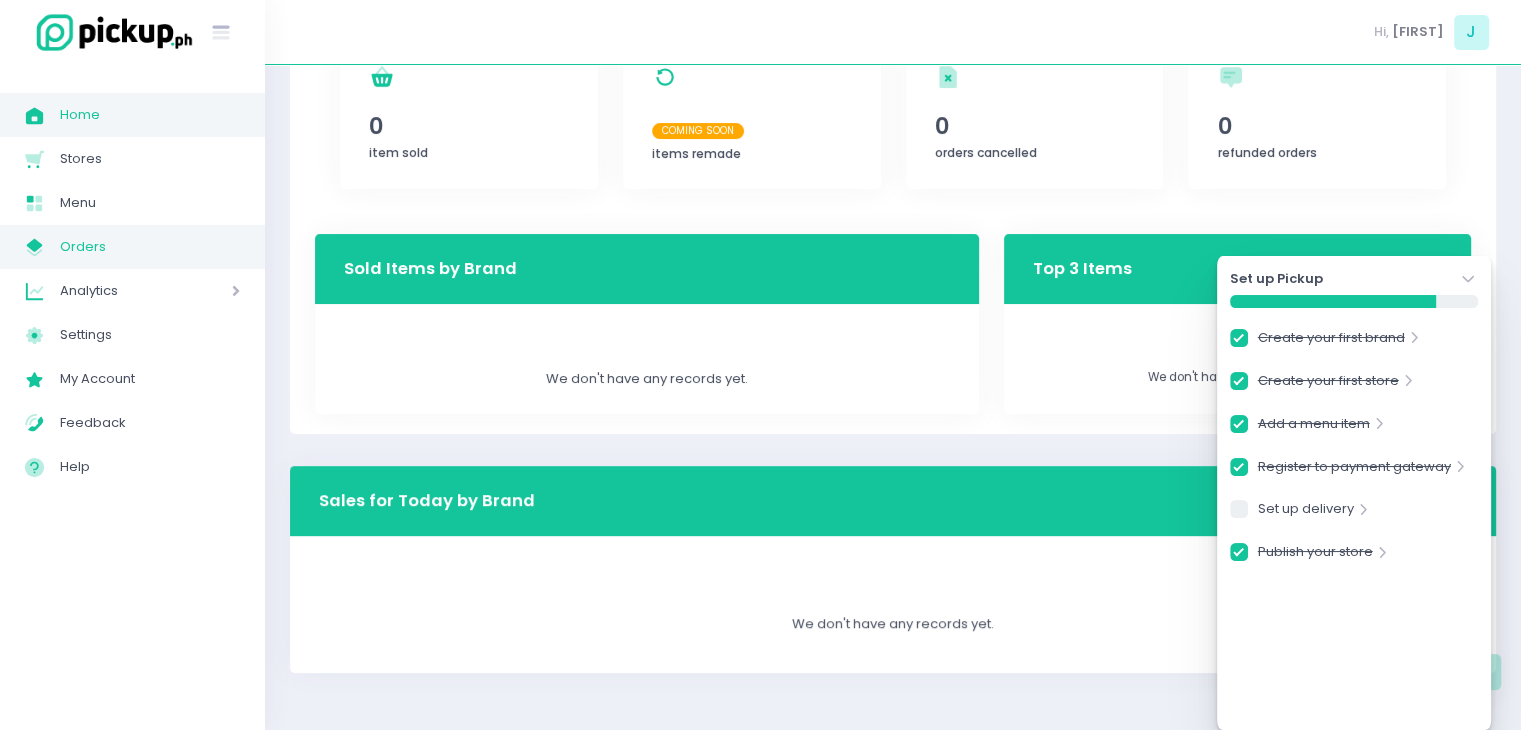 scroll, scrollTop: 333, scrollLeft: 0, axis: vertical 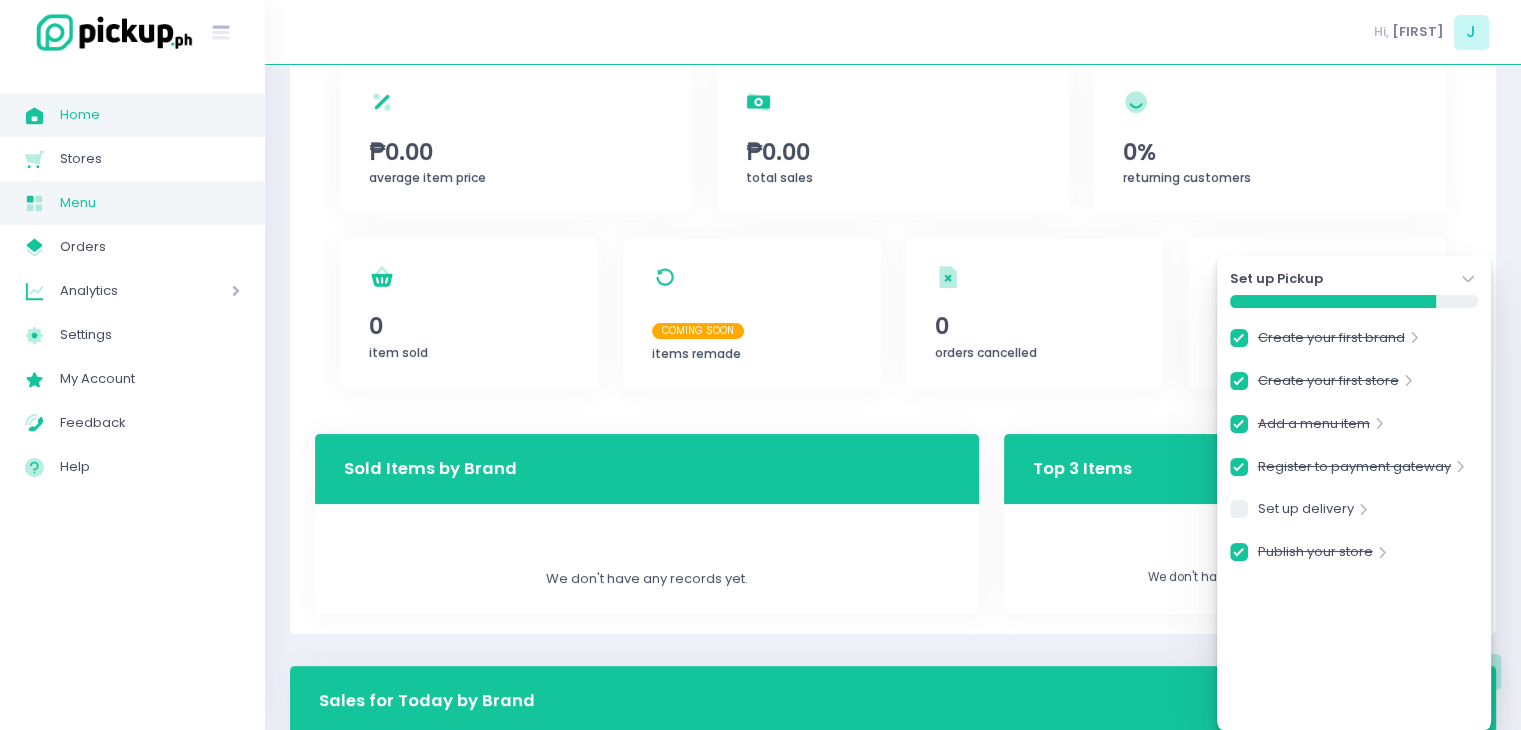 click on "Menu" at bounding box center [150, 203] 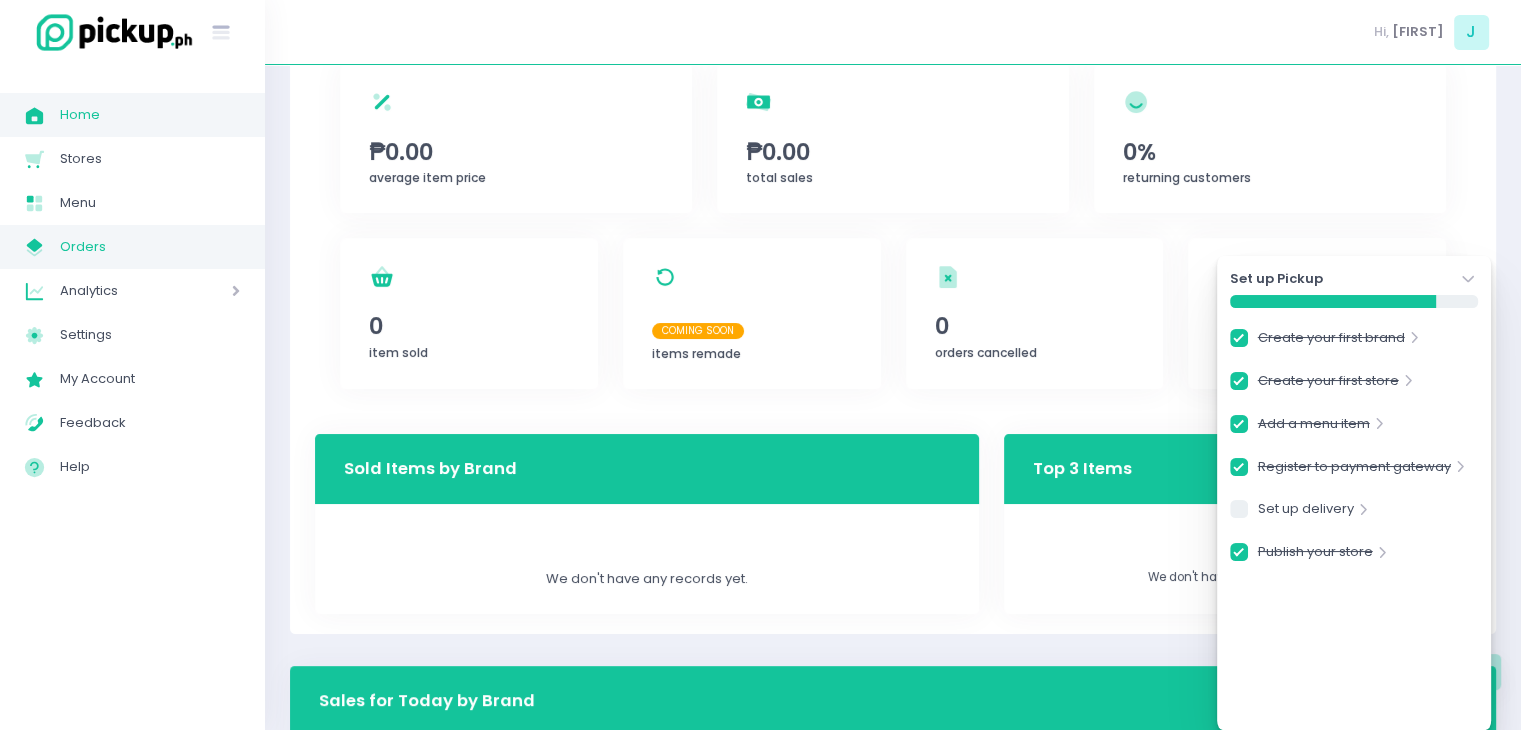 scroll, scrollTop: 0, scrollLeft: 0, axis: both 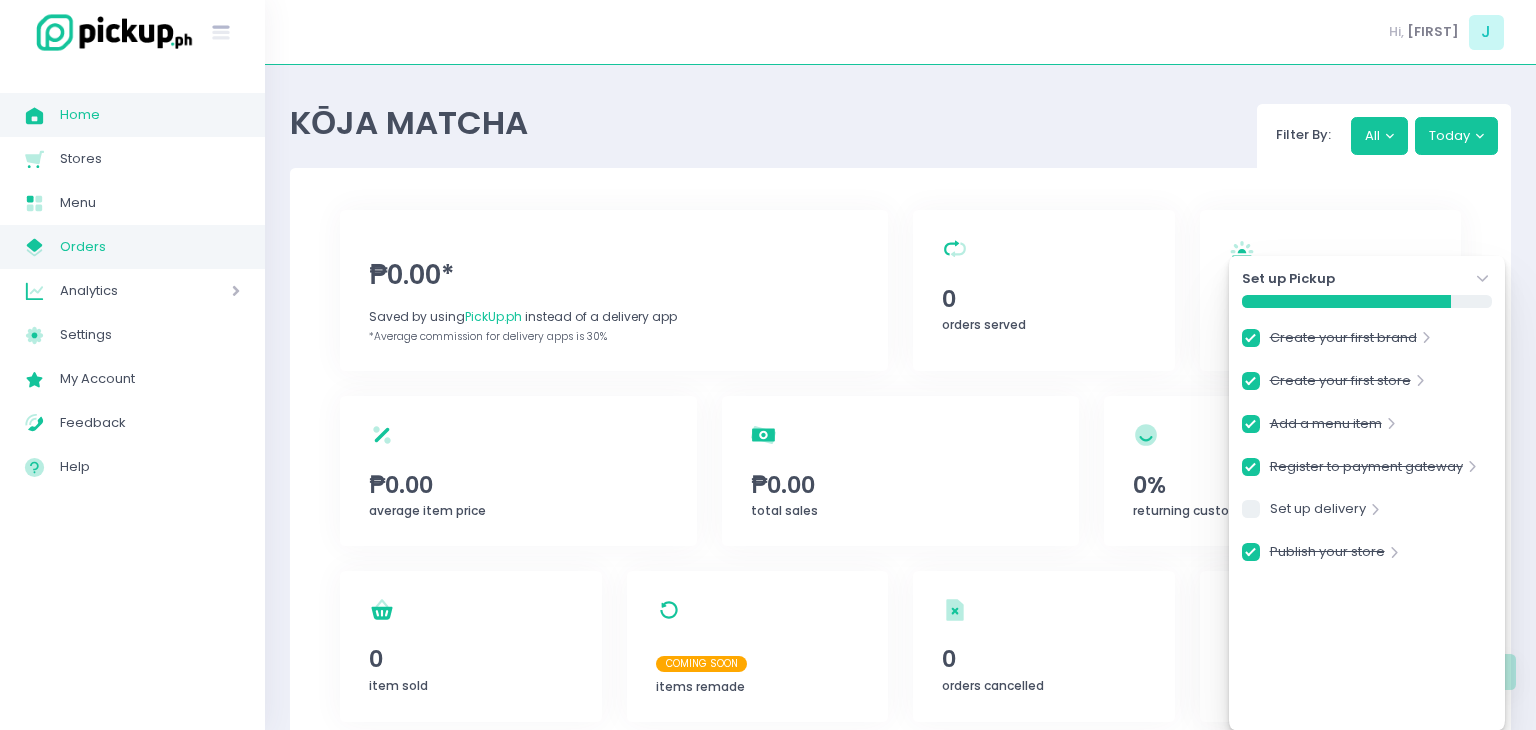 checkbox on "true" 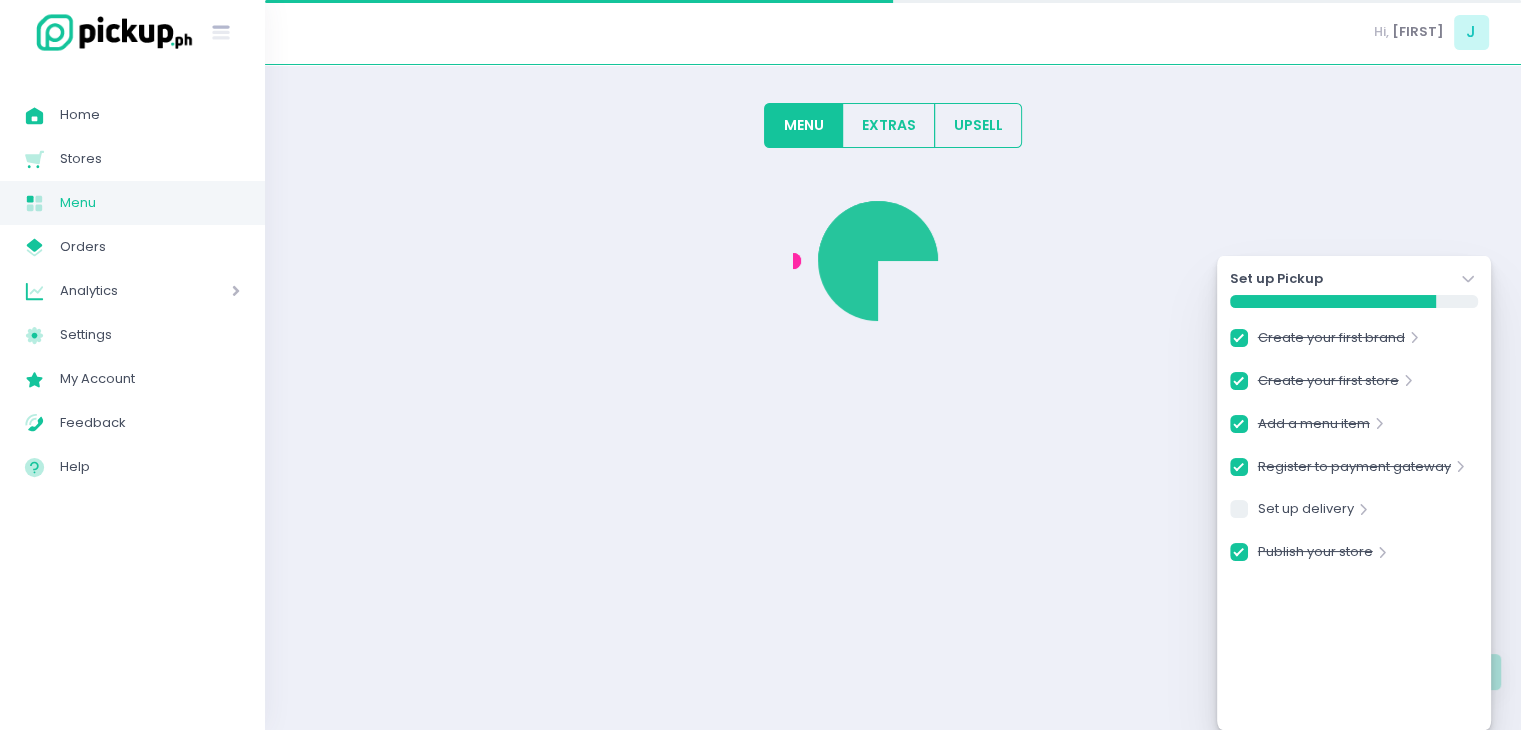 checkbox on "true" 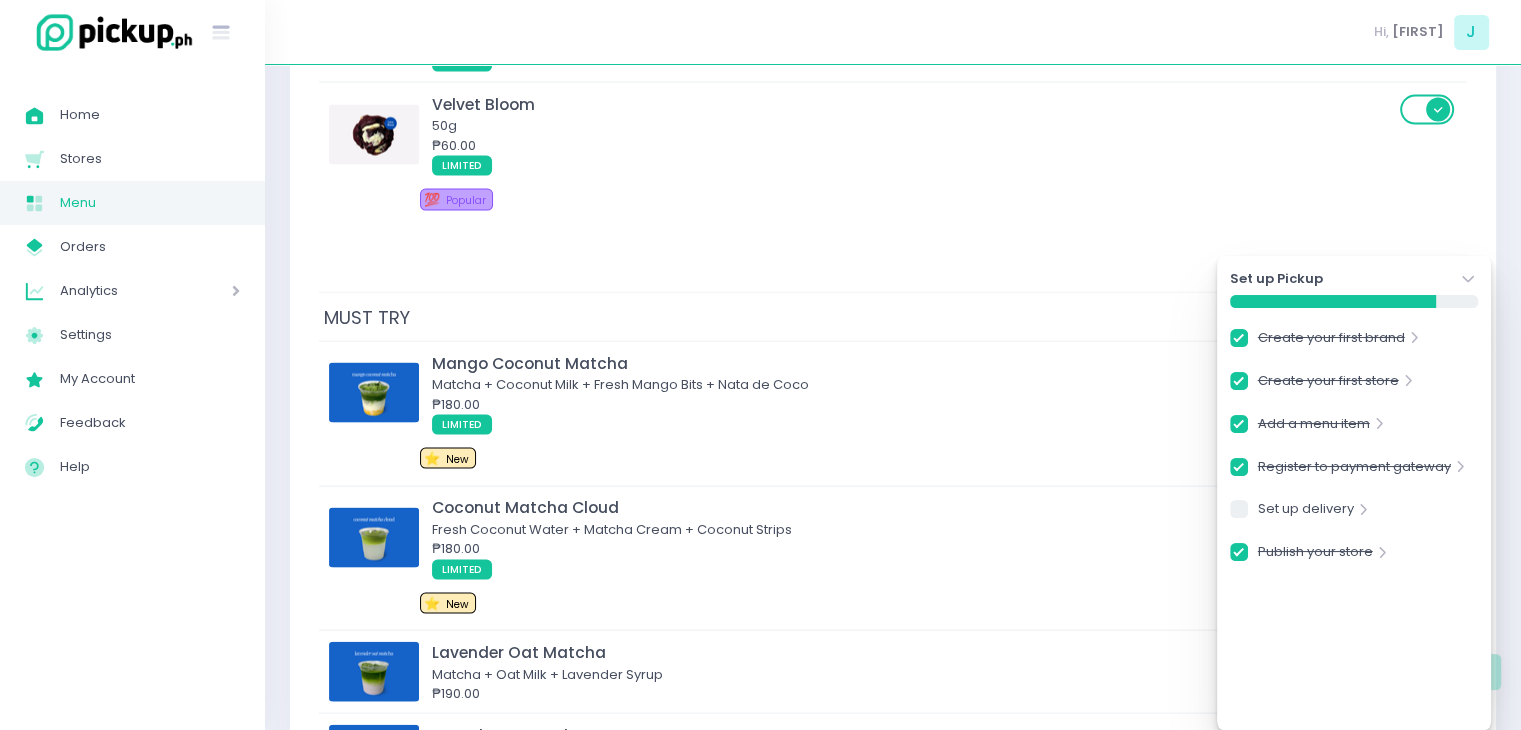 scroll, scrollTop: 4211, scrollLeft: 0, axis: vertical 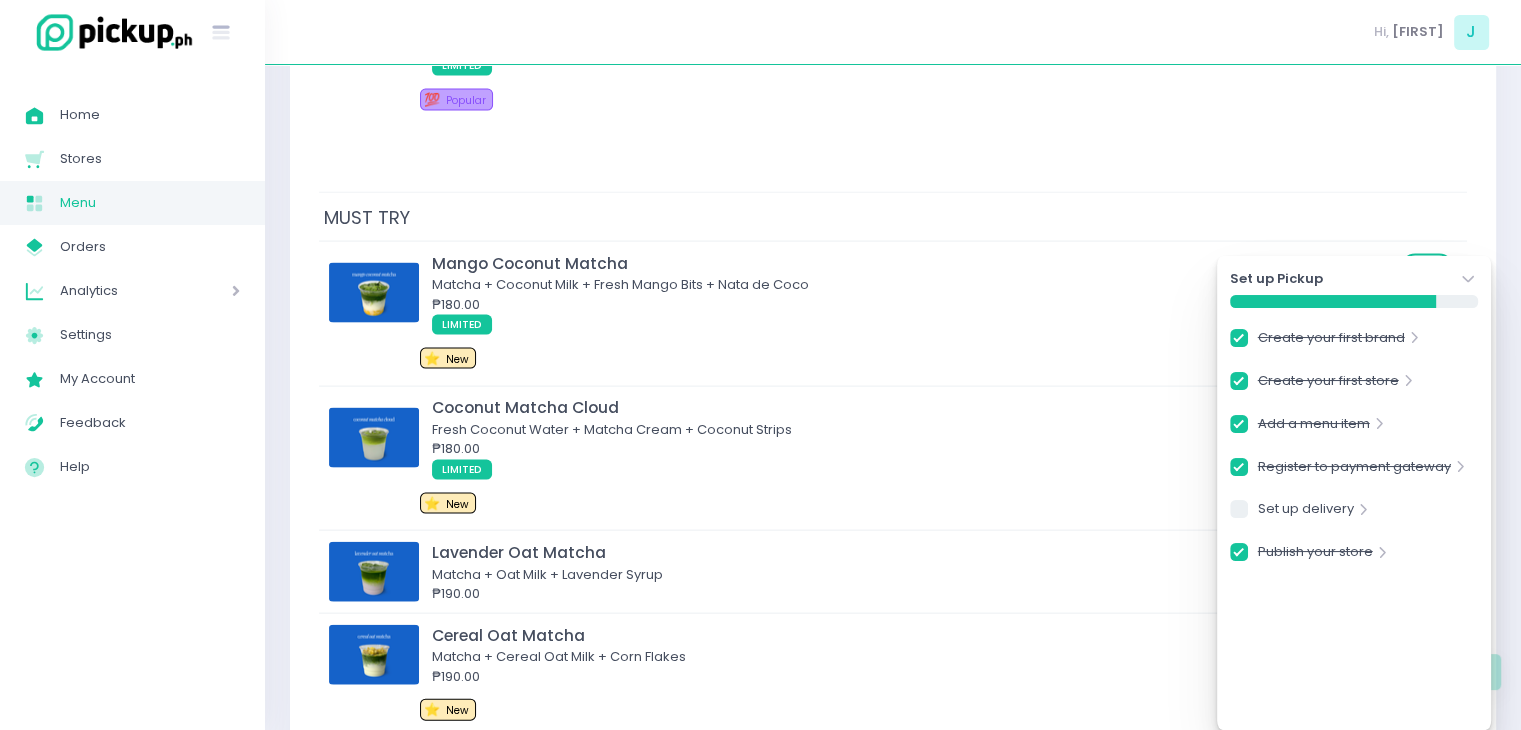 drag, startPoint x: 1476, startPoint y: 274, endPoint x: 1456, endPoint y: 256, distance: 26.907248 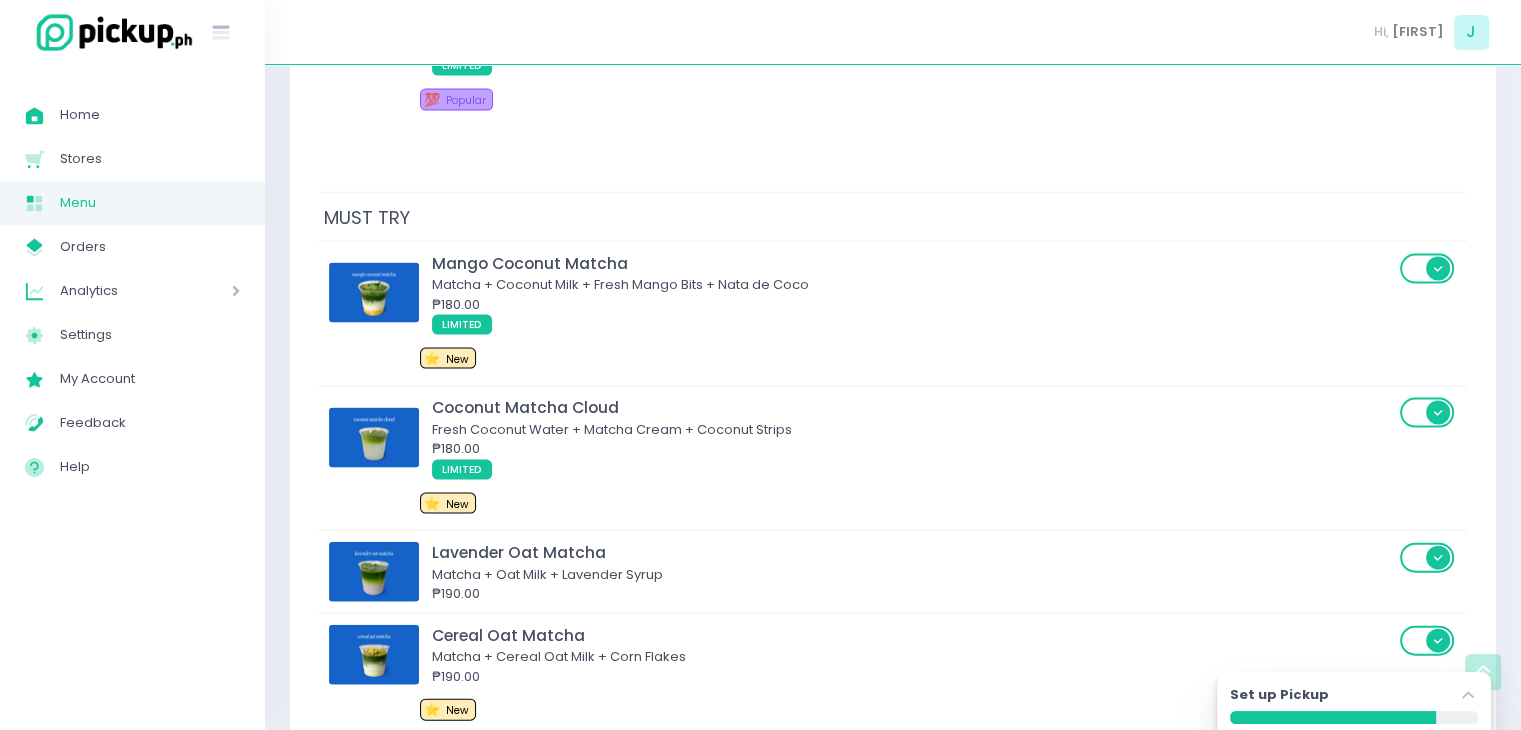 click on "MUST TRY" at bounding box center (893, 216) 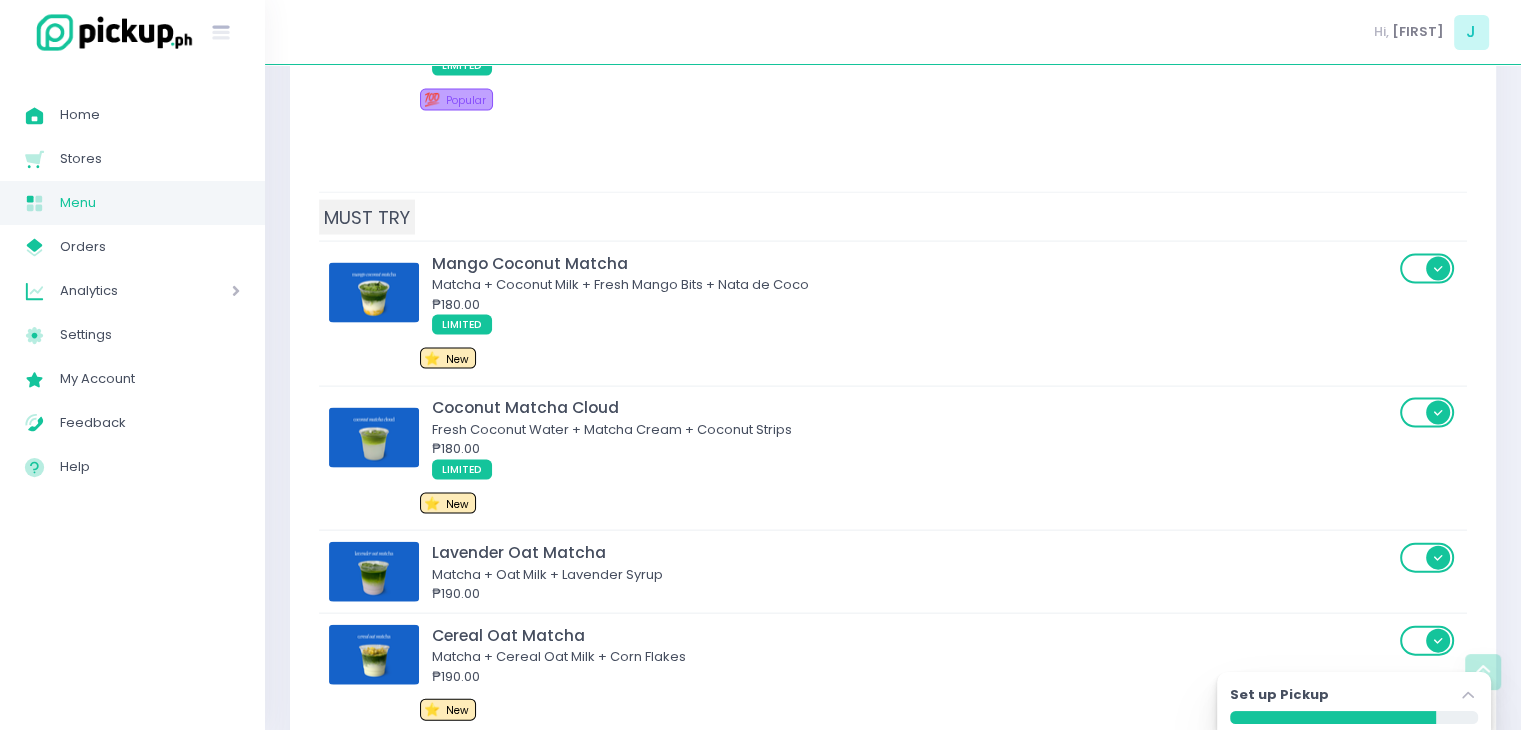 click on "MUST TRY" at bounding box center (367, 217) 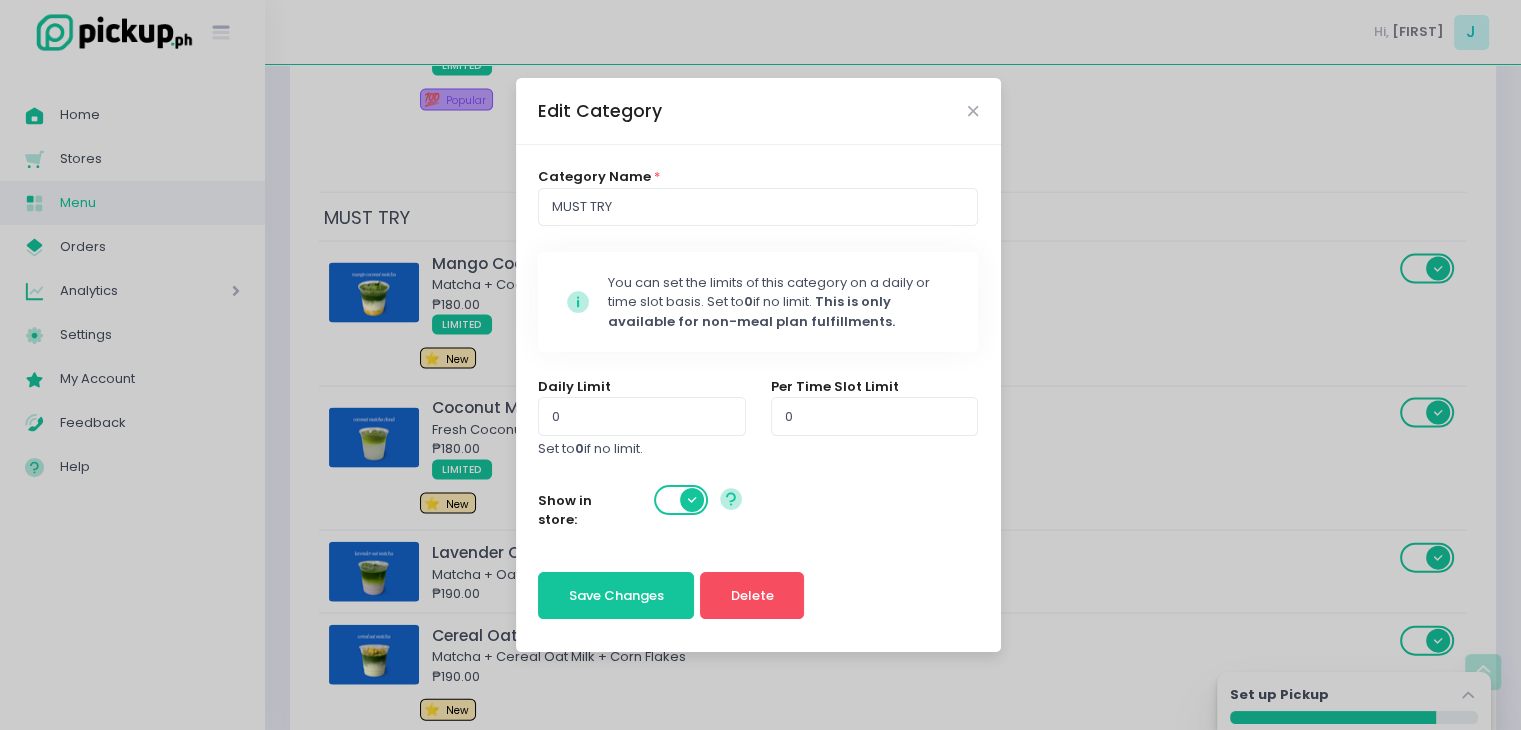 click on "Created with Sketch." at bounding box center (680, 510) 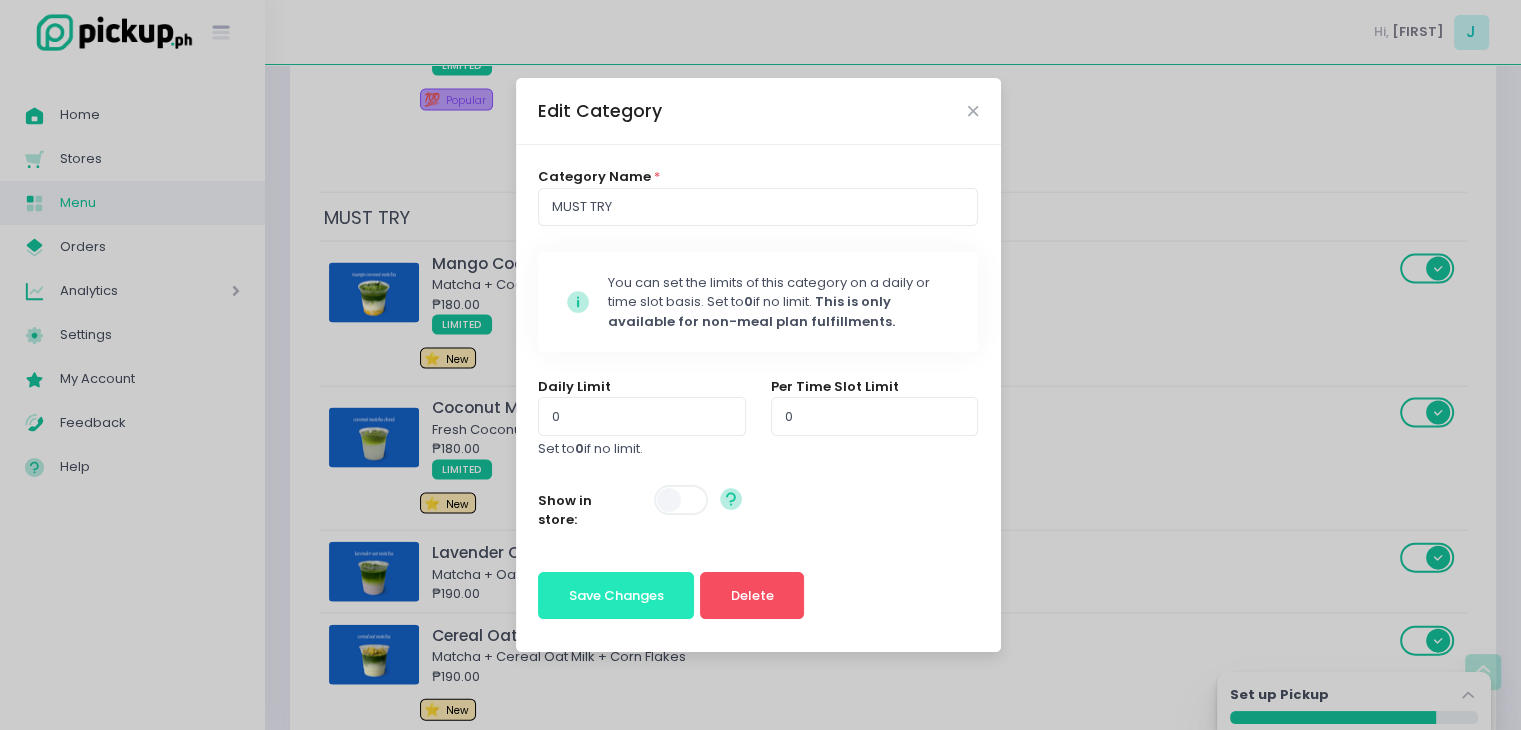click on "Save Changes" at bounding box center (616, 595) 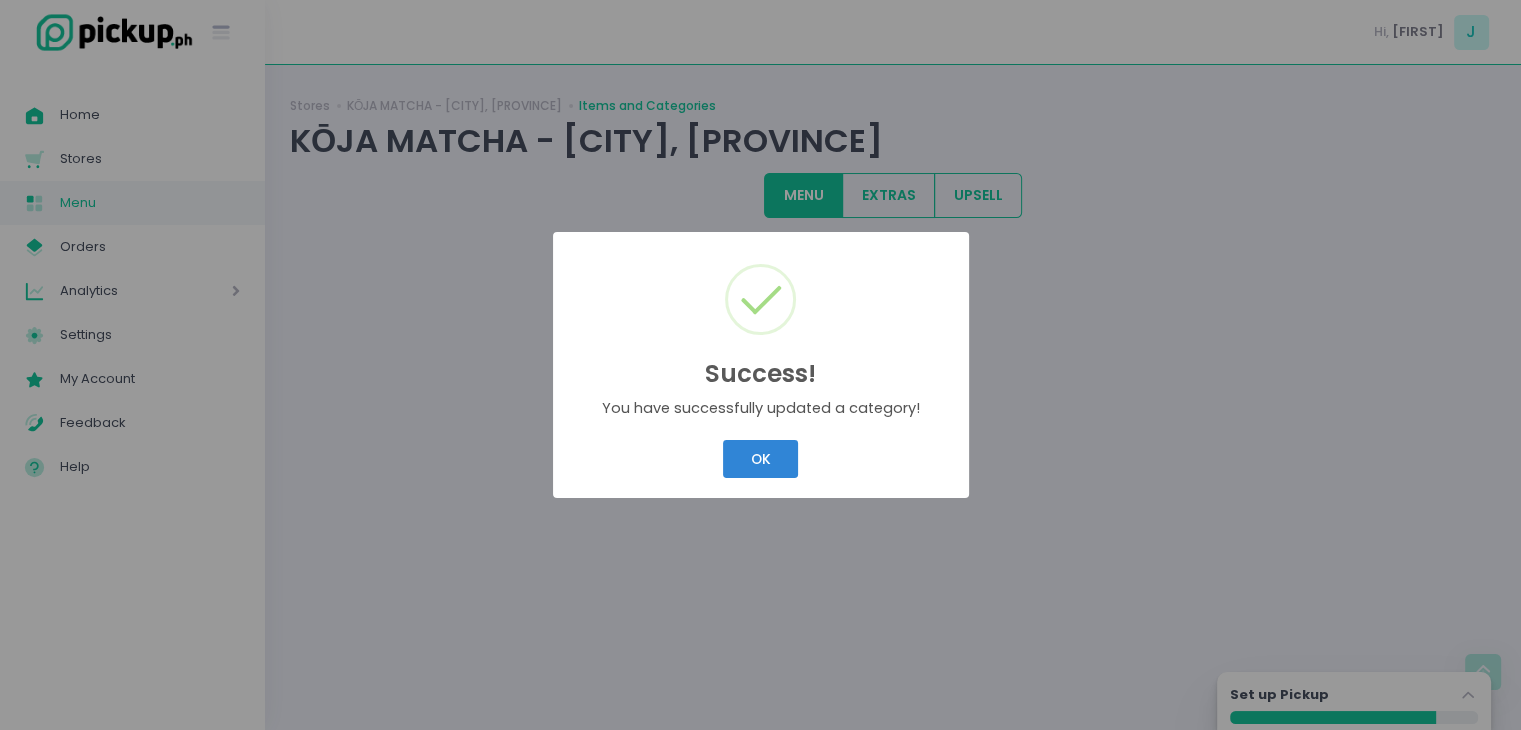 scroll, scrollTop: 0, scrollLeft: 0, axis: both 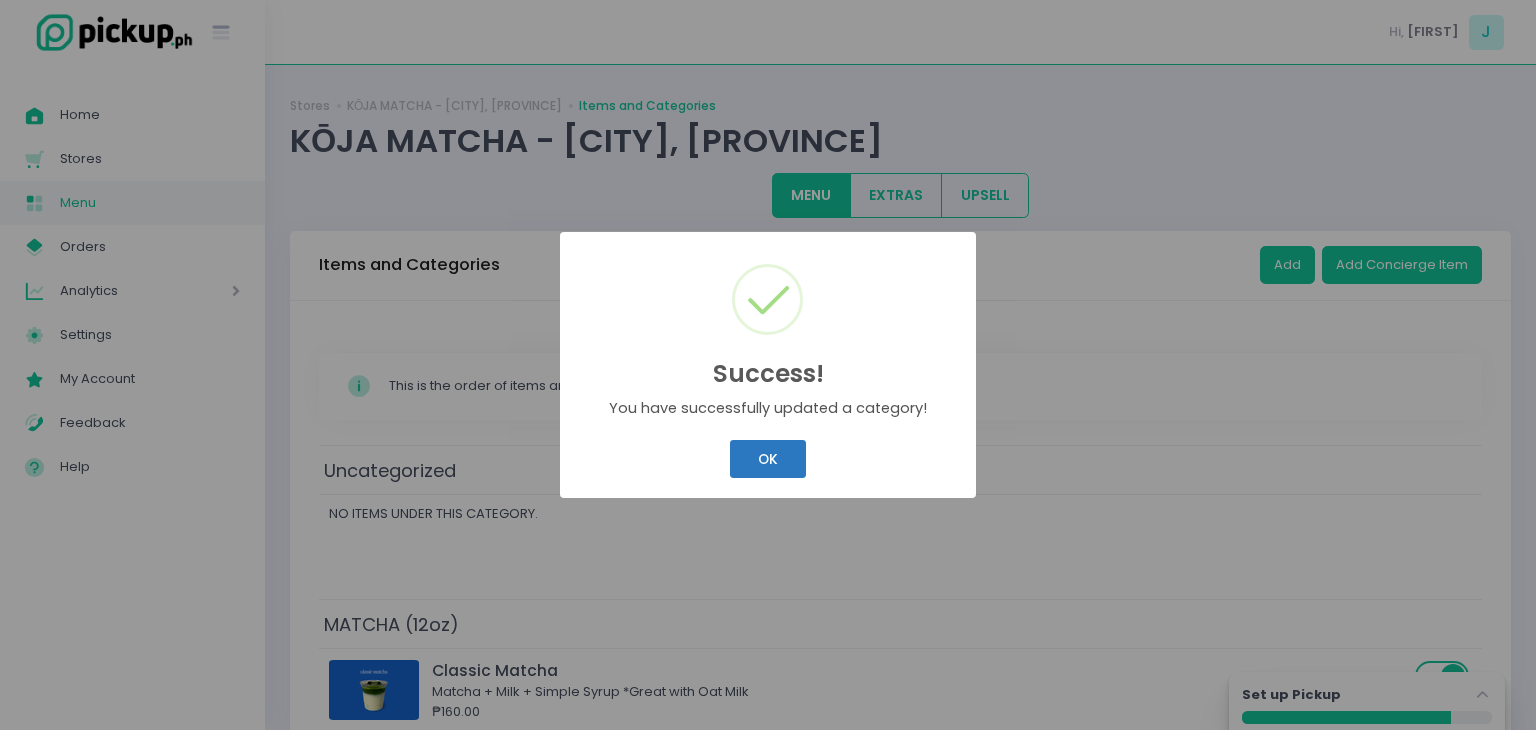 click on "Success! × You have successfully updated a category! OK Cancel" at bounding box center [768, 365] 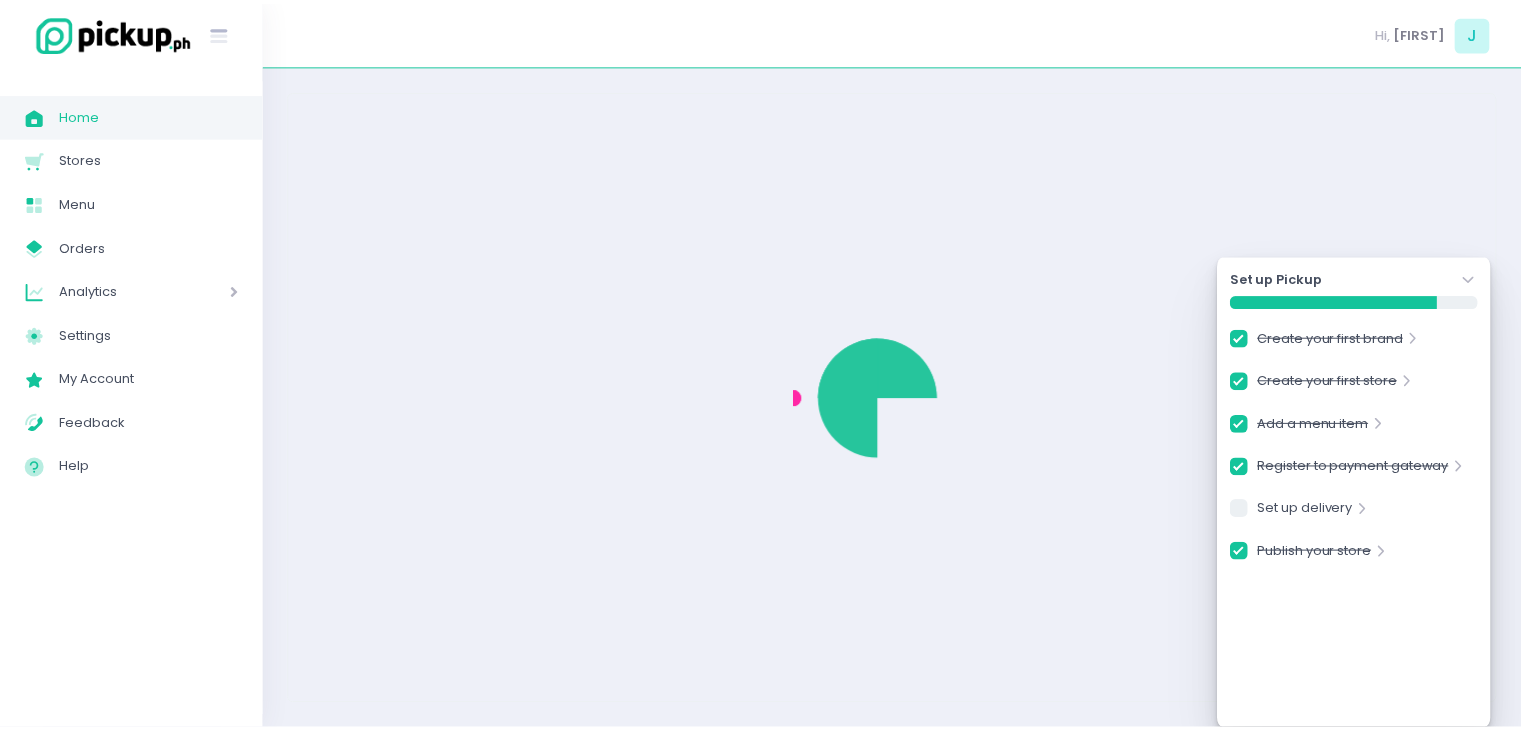 scroll, scrollTop: 0, scrollLeft: 0, axis: both 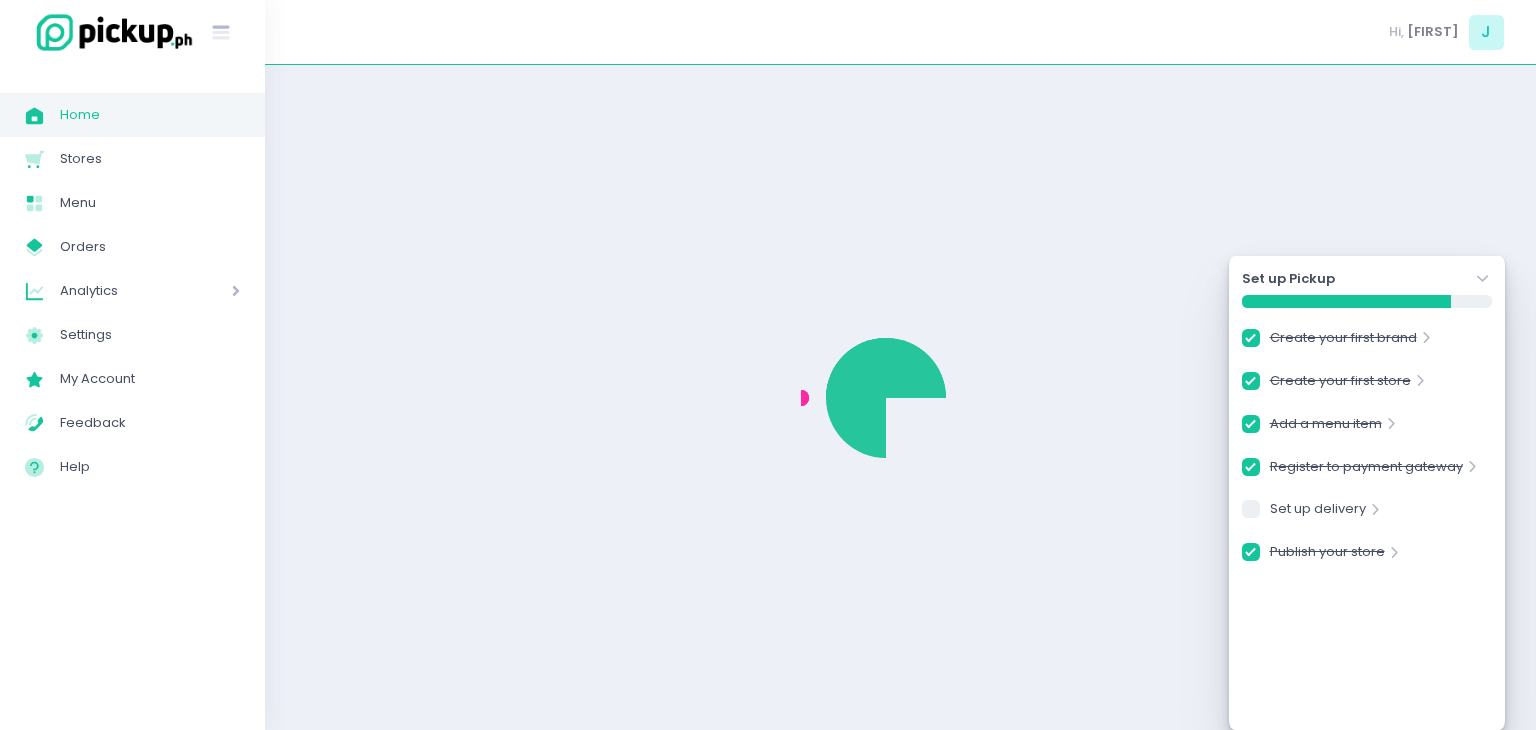 checkbox on "true" 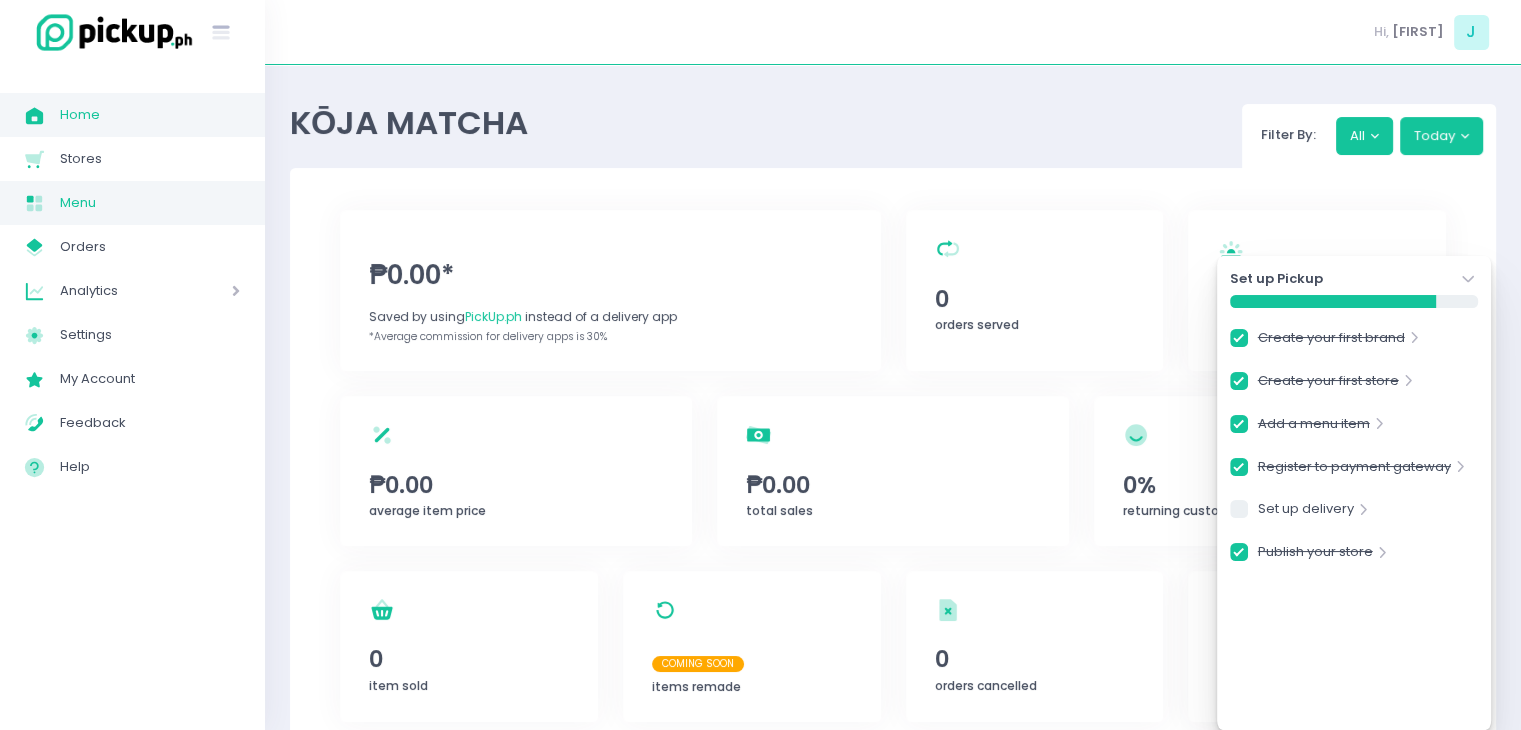 click on "Menu Created with Sketch. Menu" at bounding box center (132, 203) 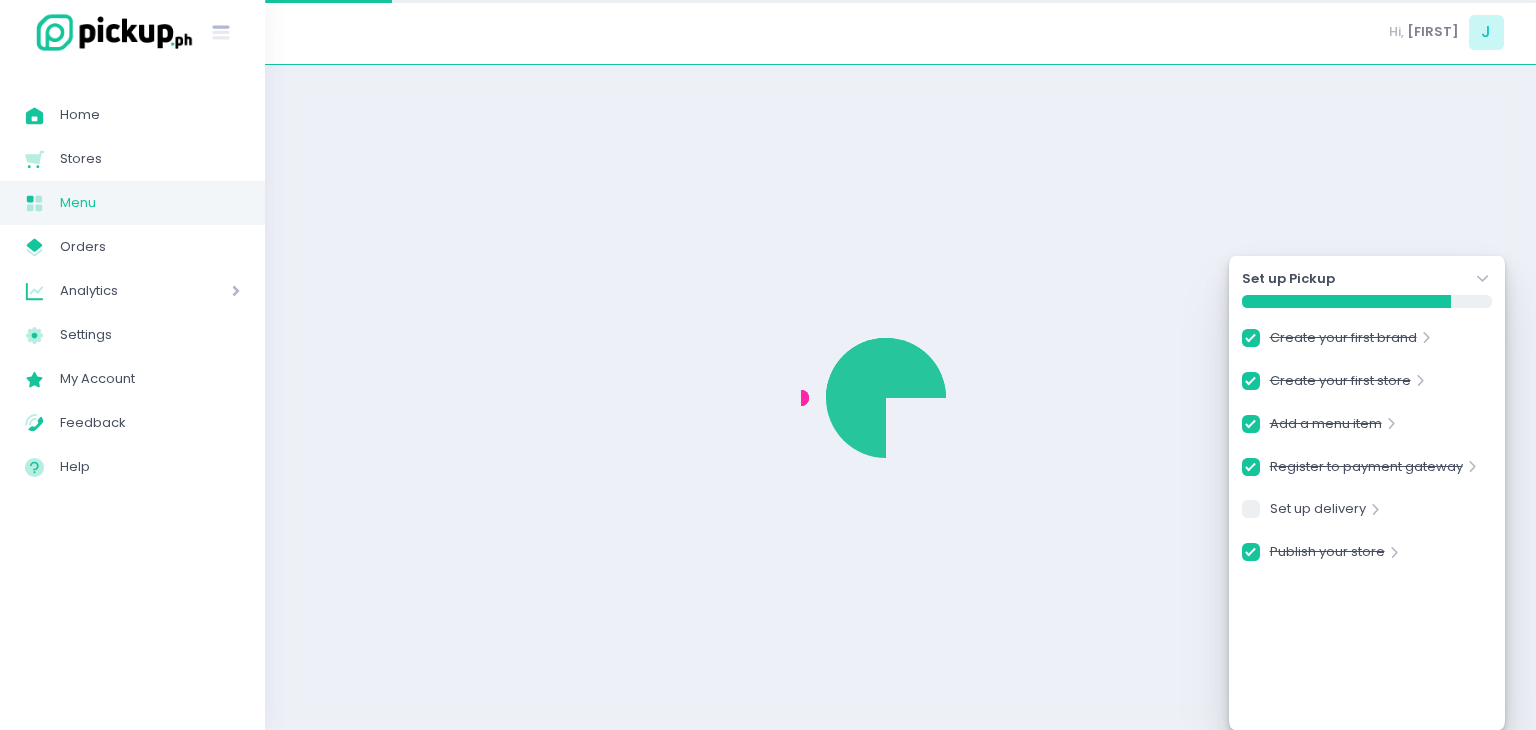 checkbox on "true" 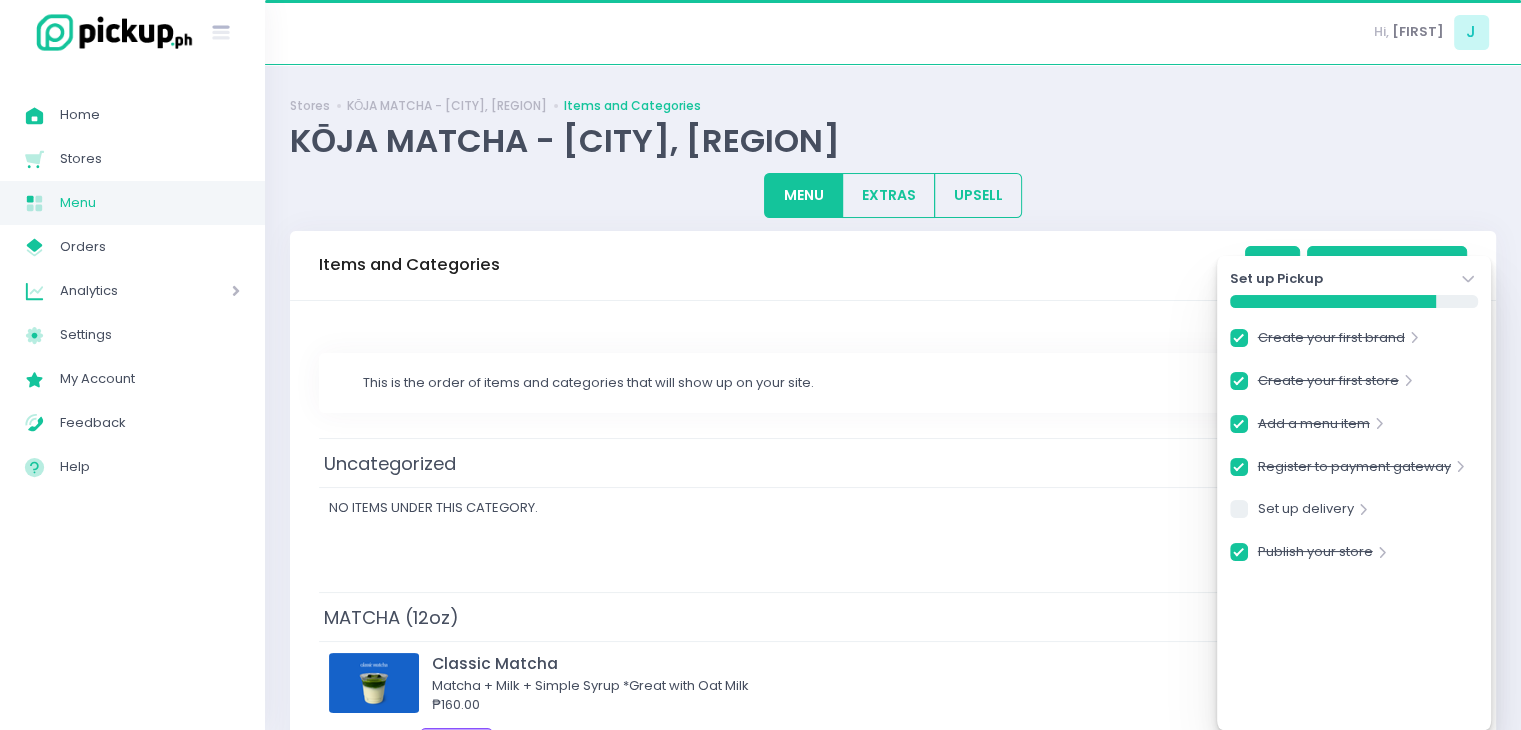 checkbox on "true" 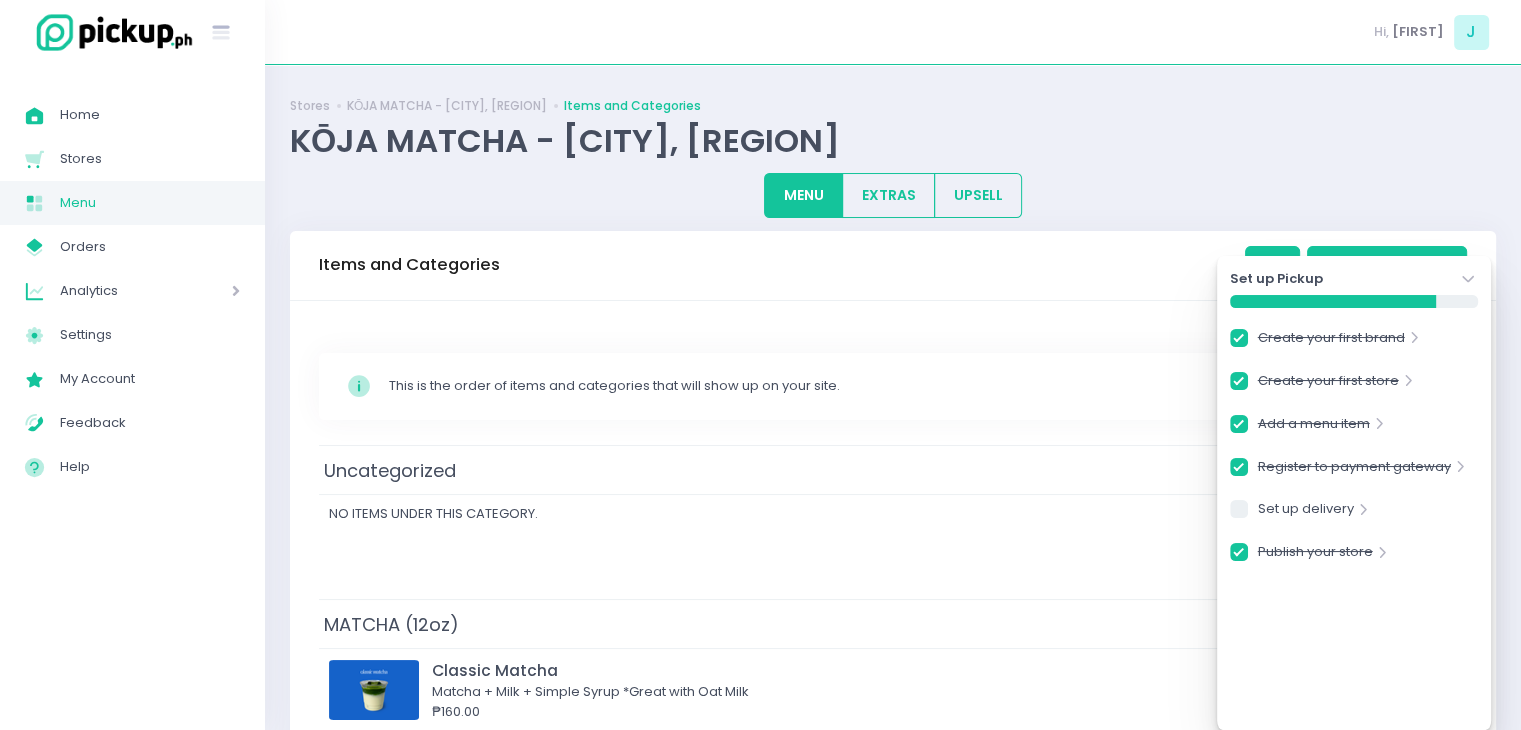 click 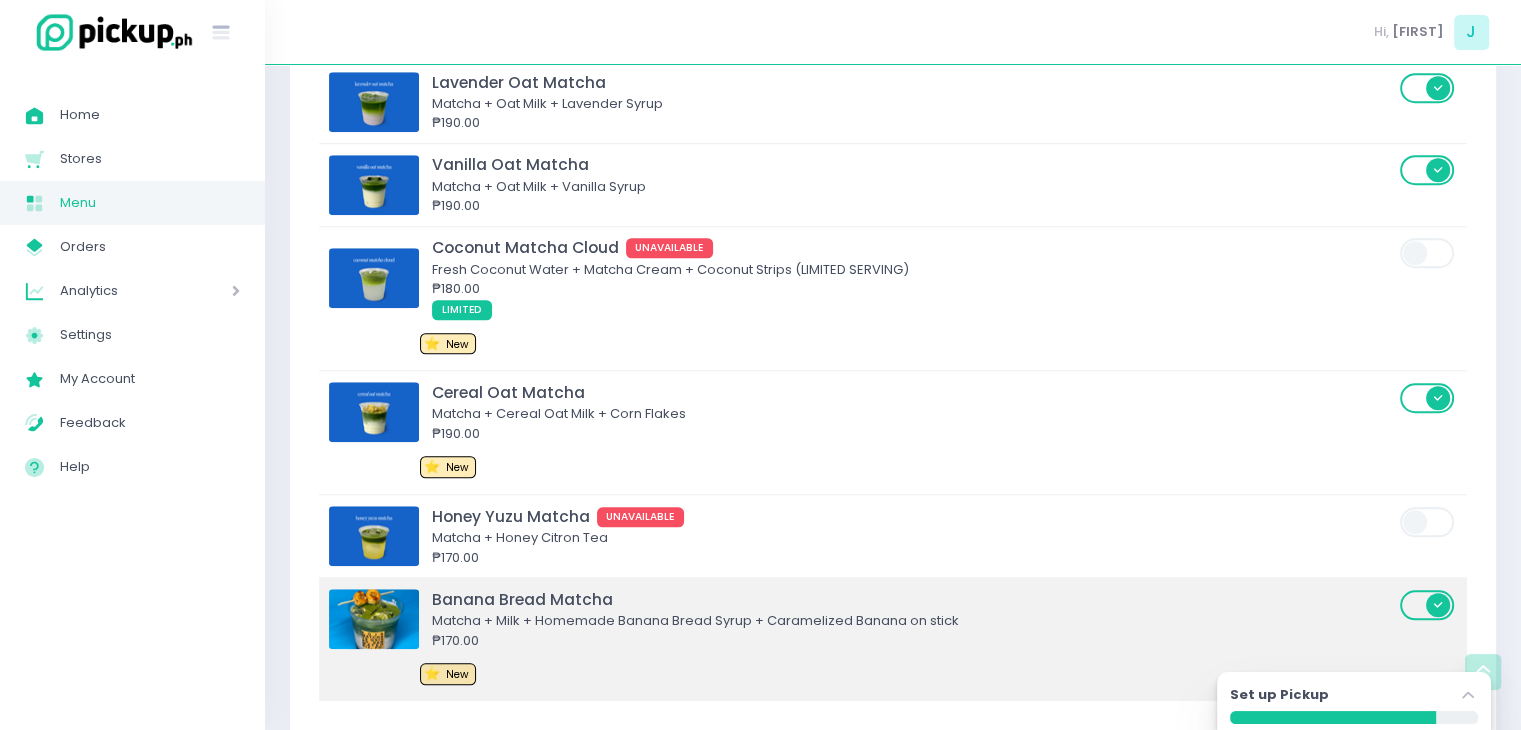 scroll, scrollTop: 1700, scrollLeft: 0, axis: vertical 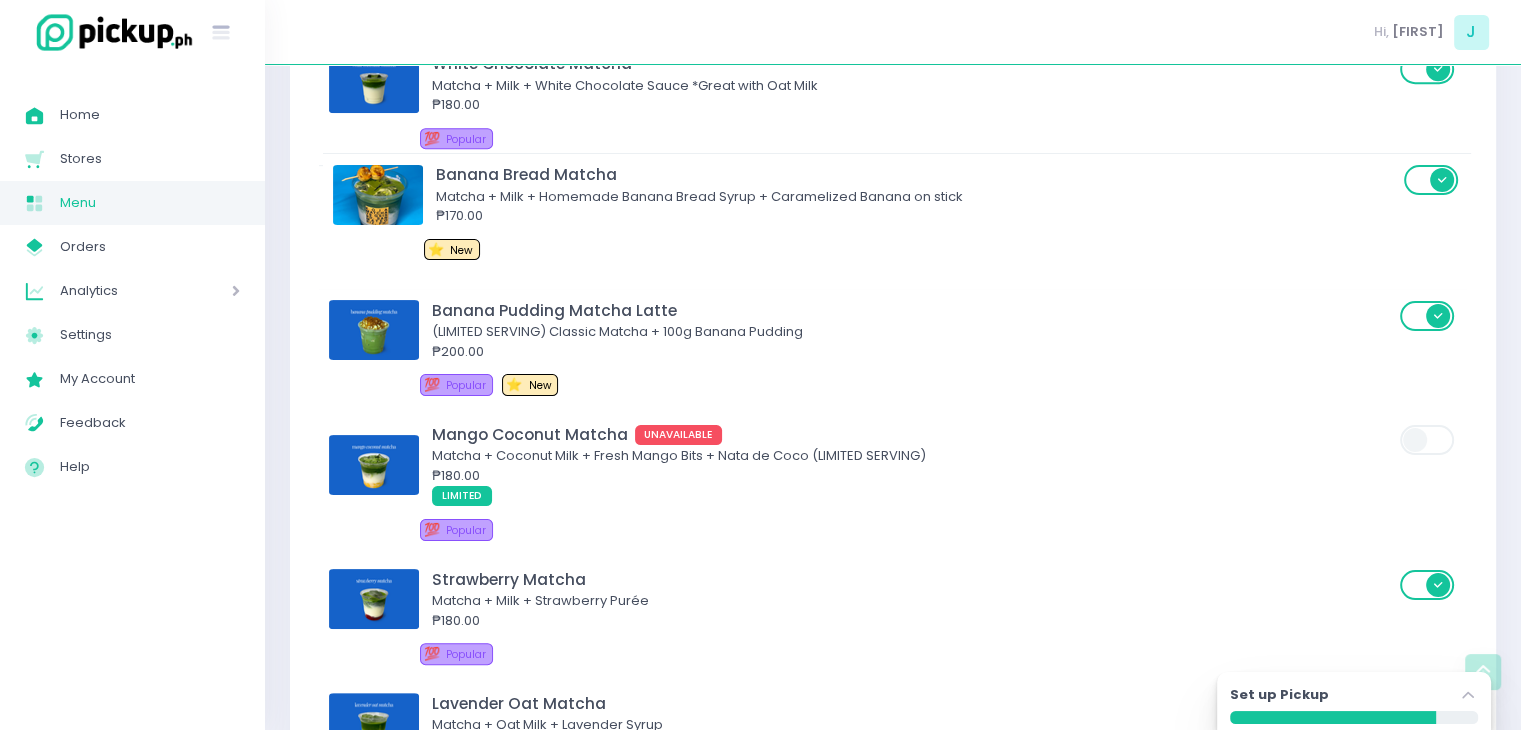 drag, startPoint x: 584, startPoint y: 524, endPoint x: 586, endPoint y: 198, distance: 326.00613 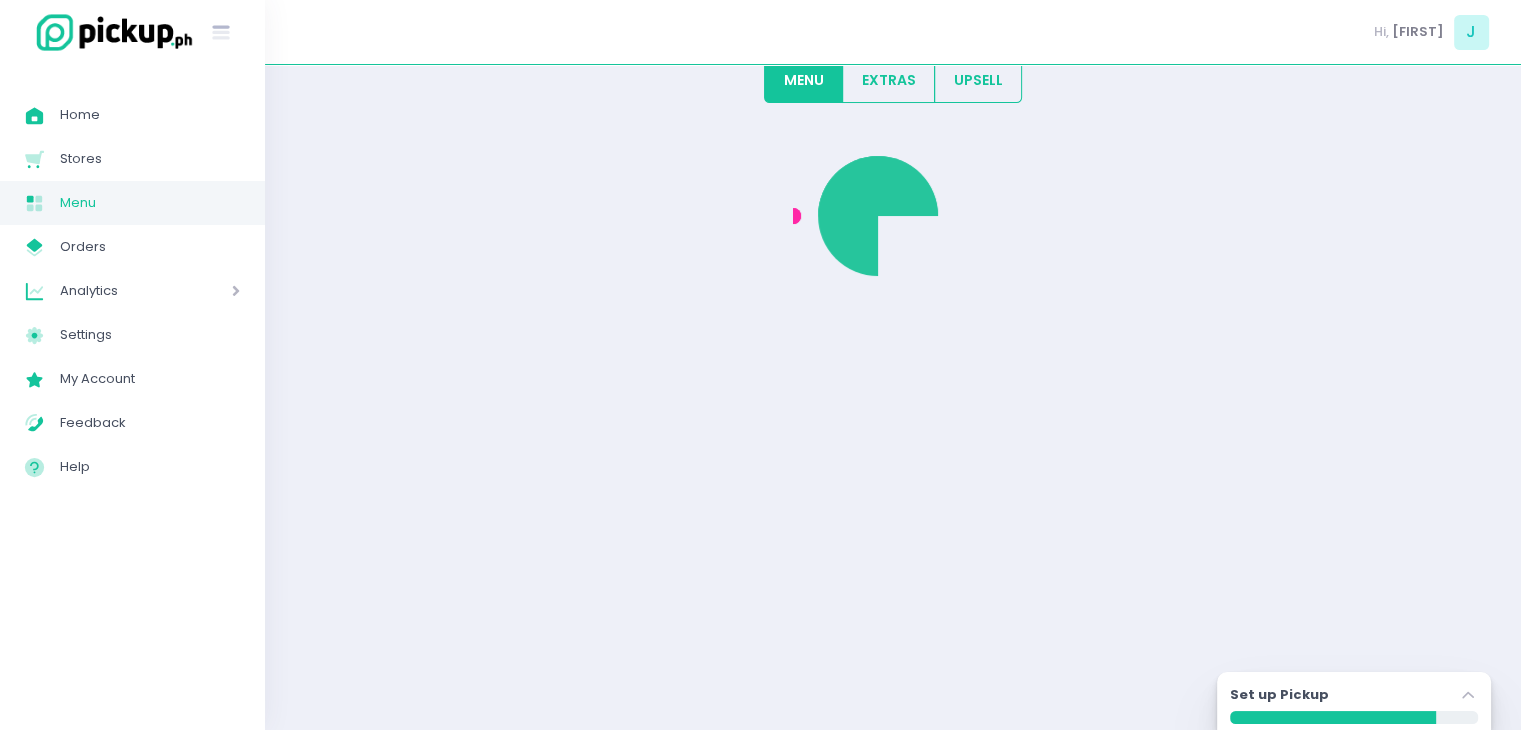 scroll, scrollTop: 1102, scrollLeft: 0, axis: vertical 